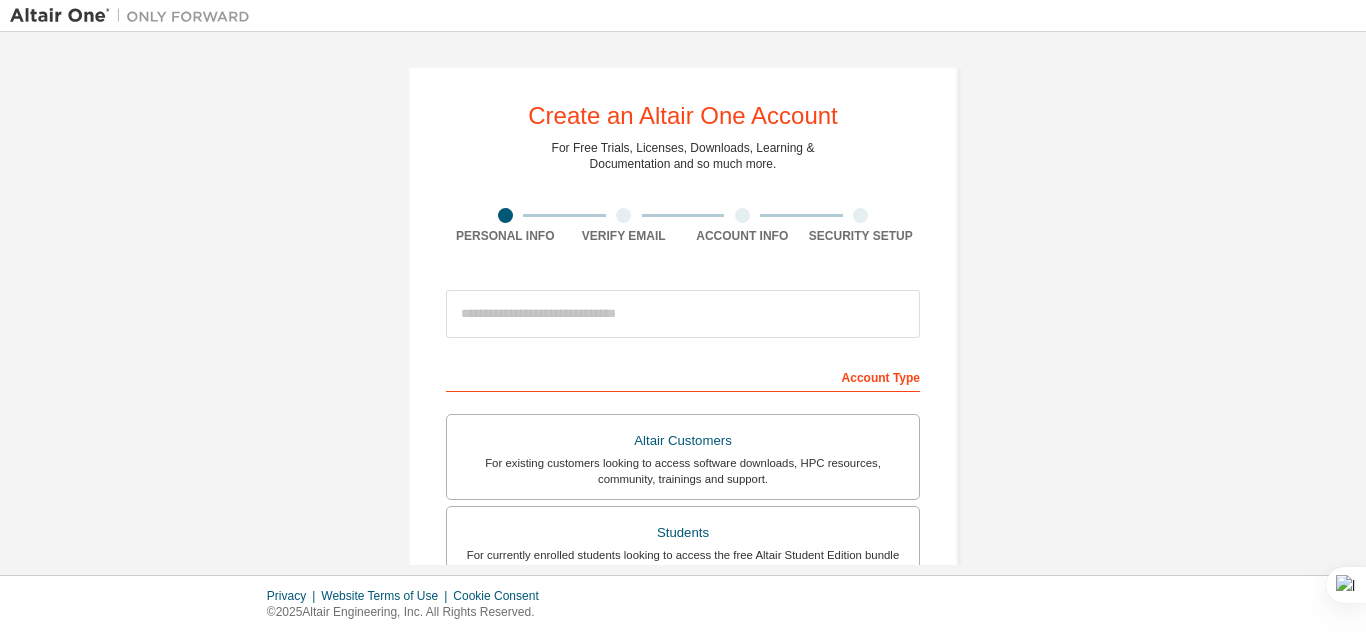 scroll, scrollTop: 0, scrollLeft: 0, axis: both 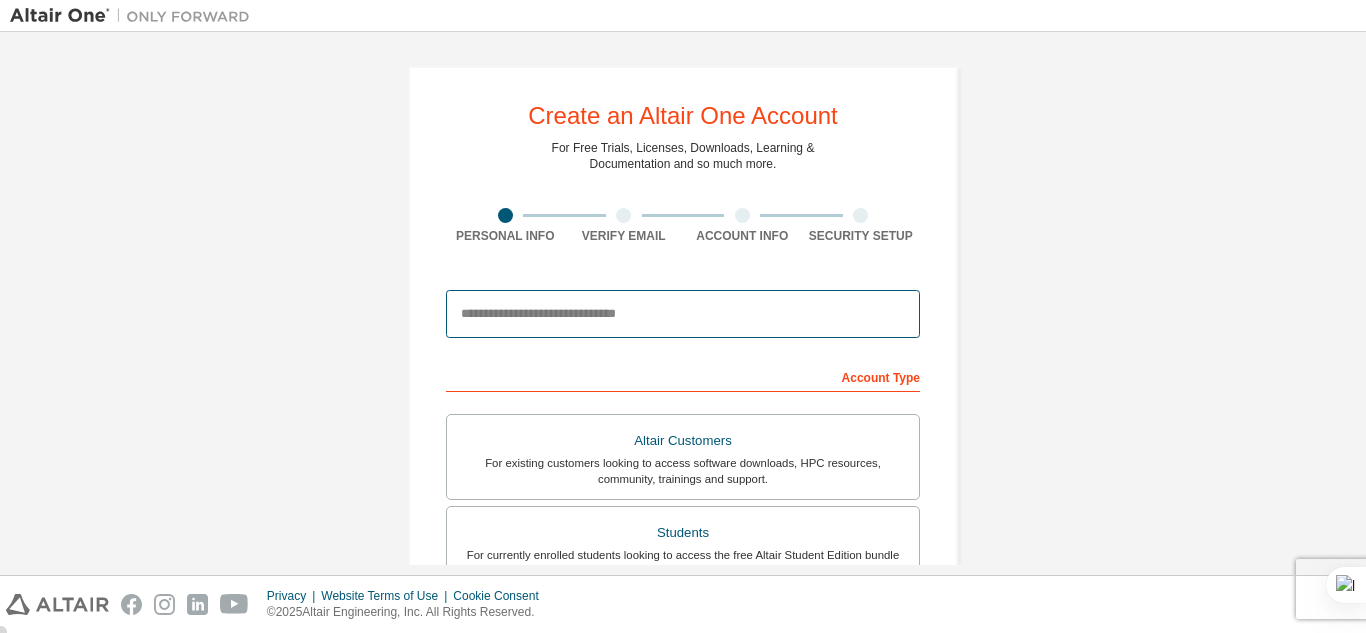 click at bounding box center (683, 314) 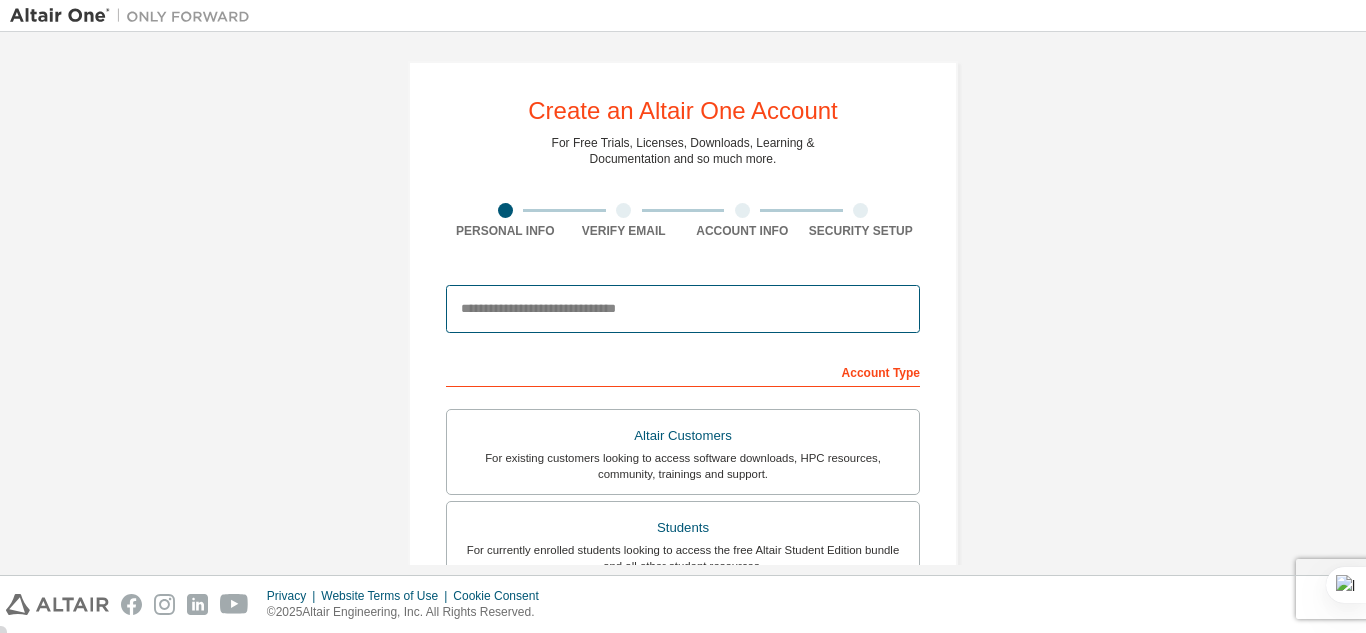 scroll, scrollTop: 0, scrollLeft: 0, axis: both 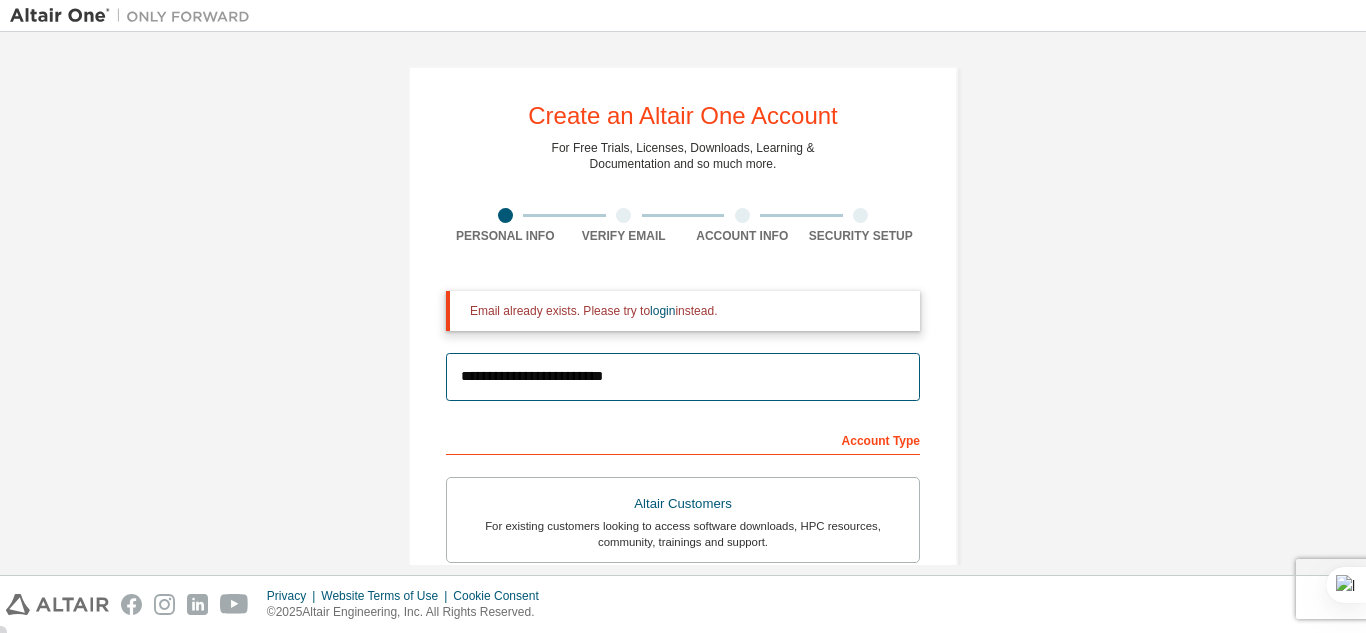 click on "**********" at bounding box center (683, 377) 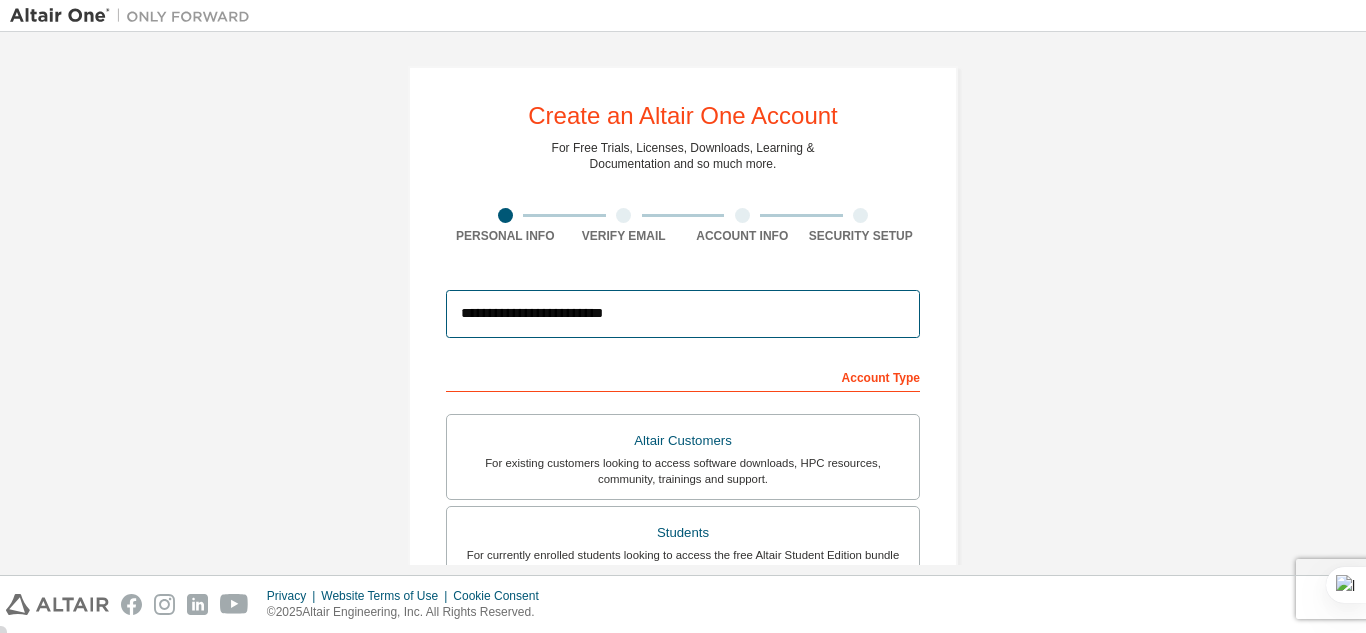 click on "**********" at bounding box center (683, 314) 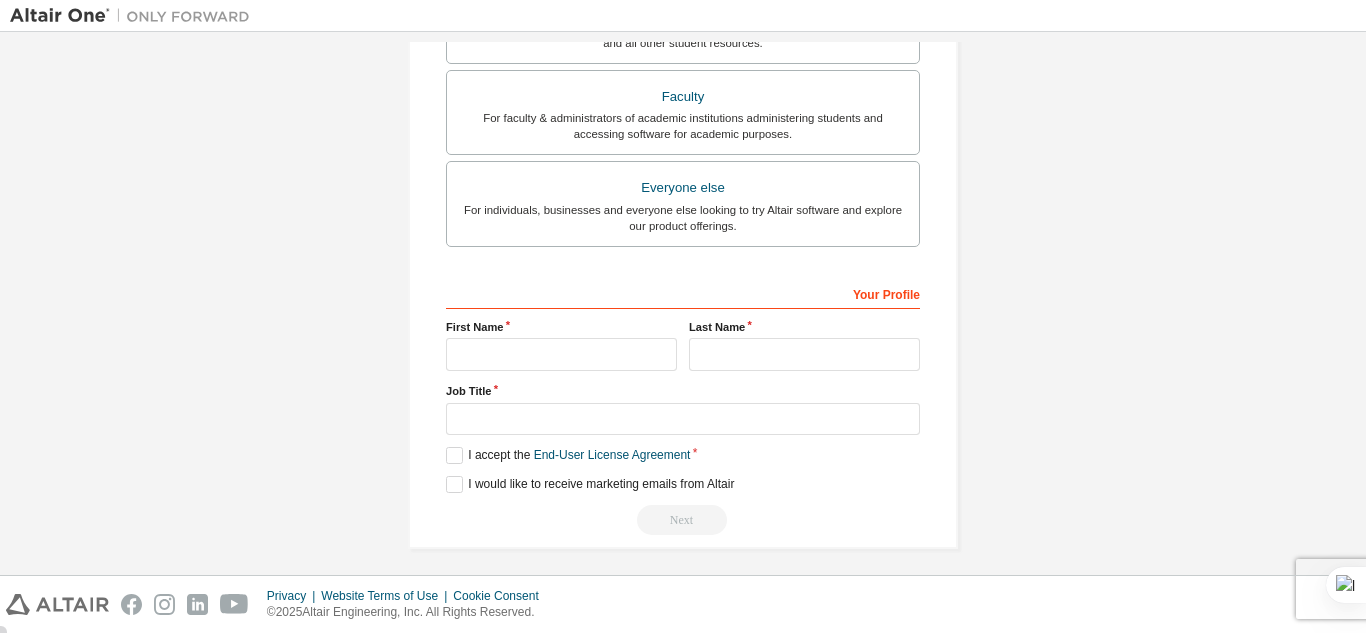 scroll, scrollTop: 536, scrollLeft: 0, axis: vertical 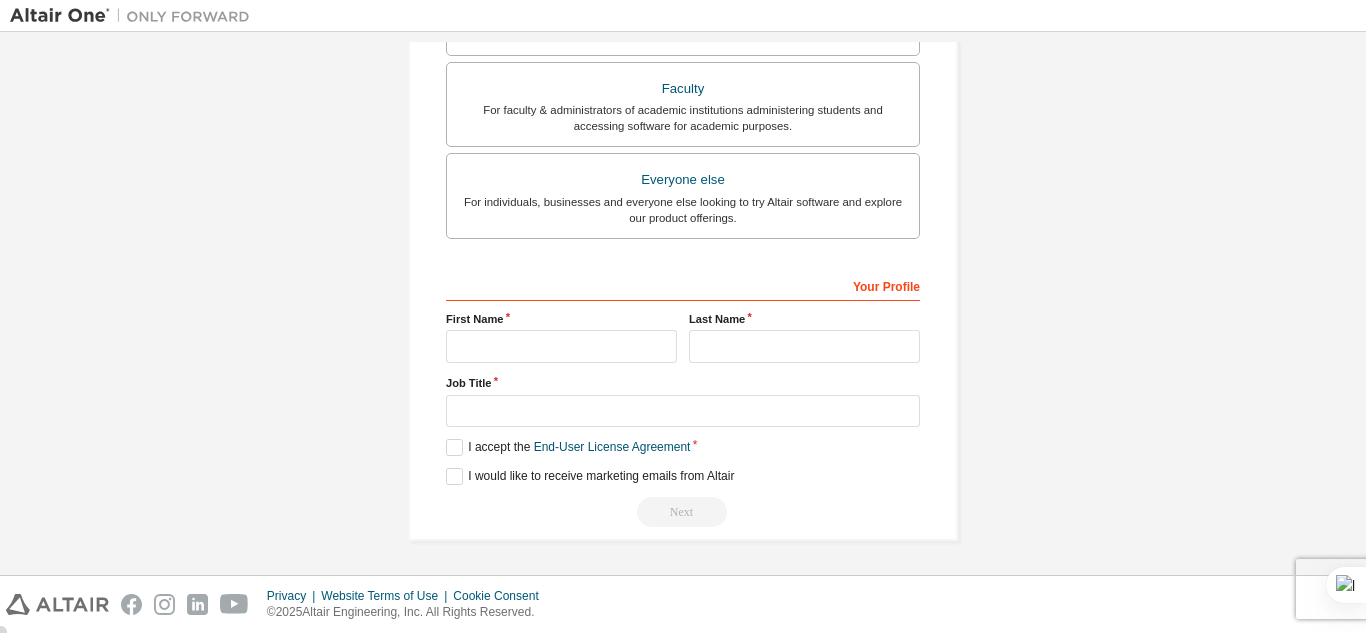 type on "**********" 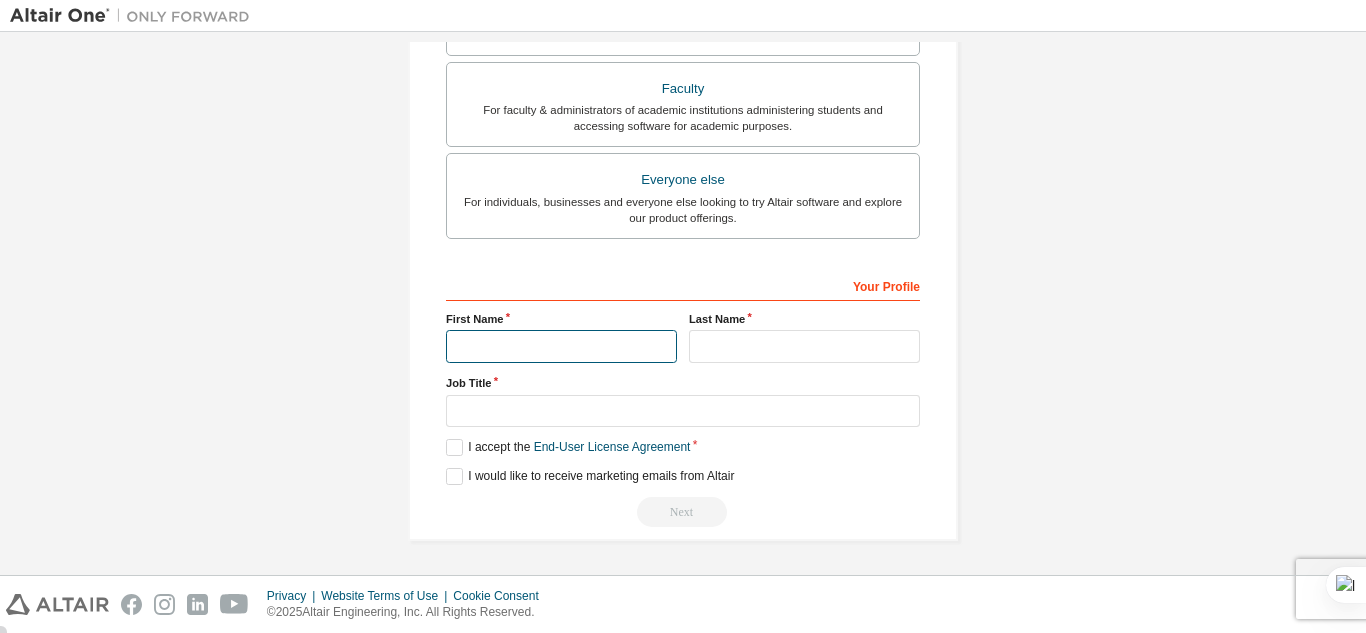 click at bounding box center (561, 346) 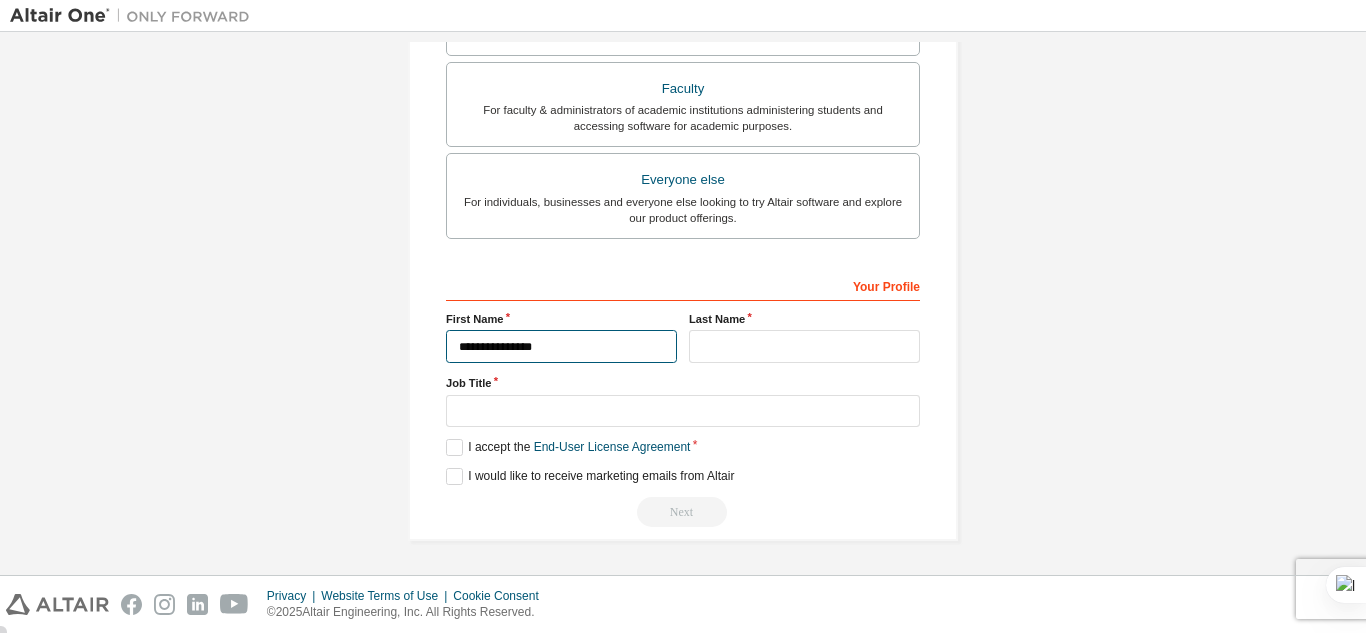 type on "**********" 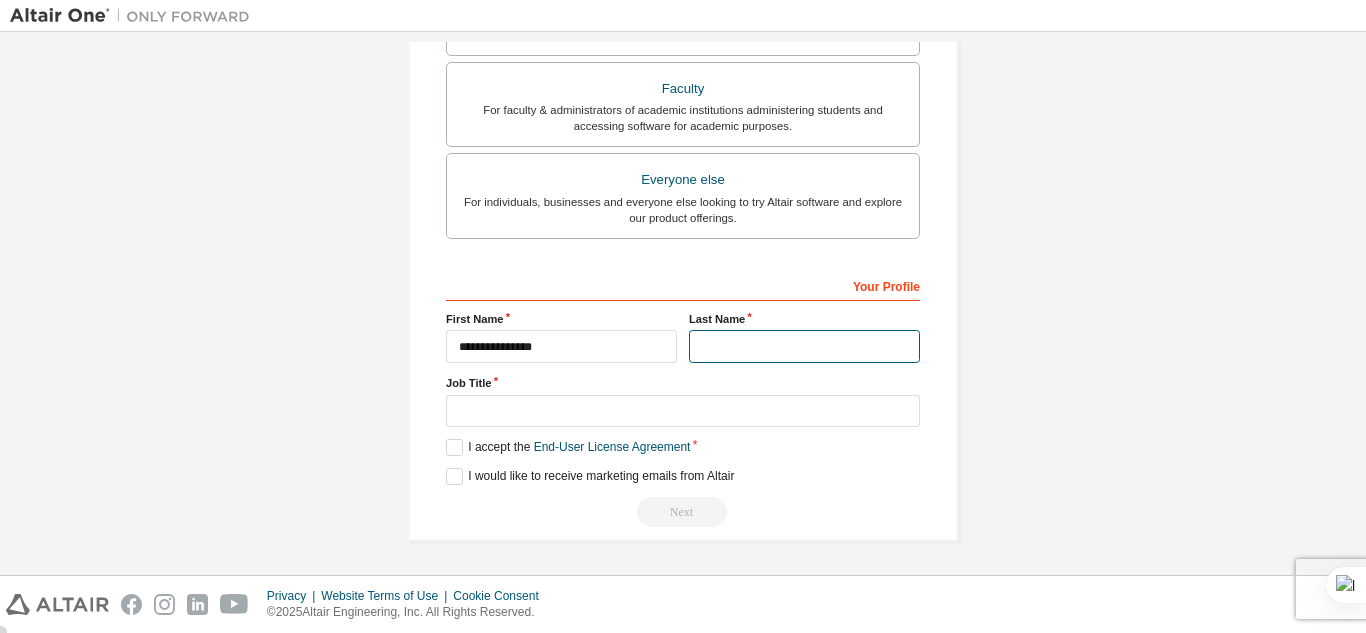 click at bounding box center [804, 346] 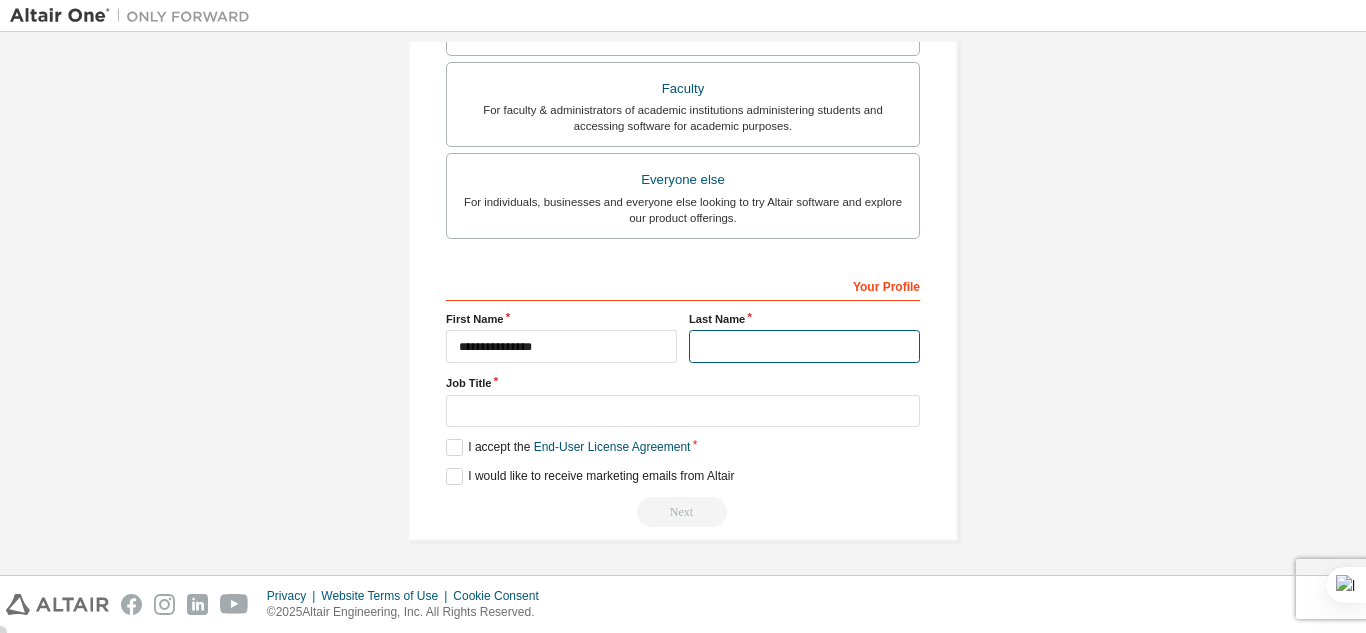 type on "*" 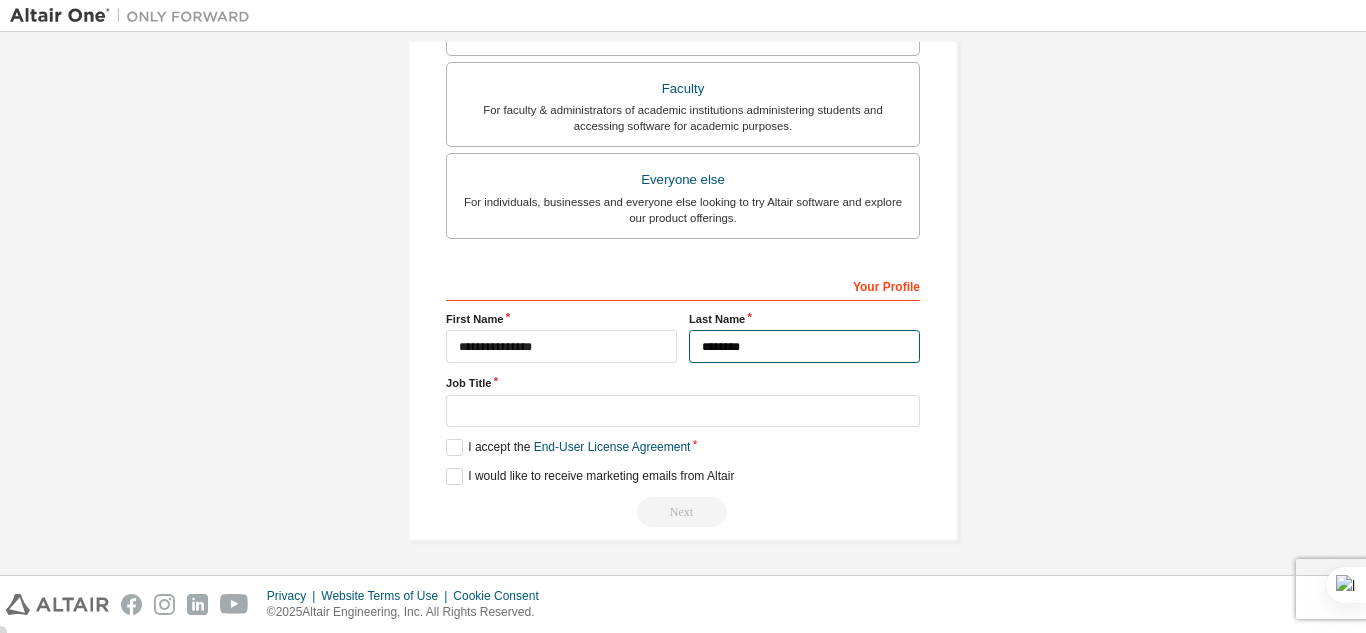 type on "********" 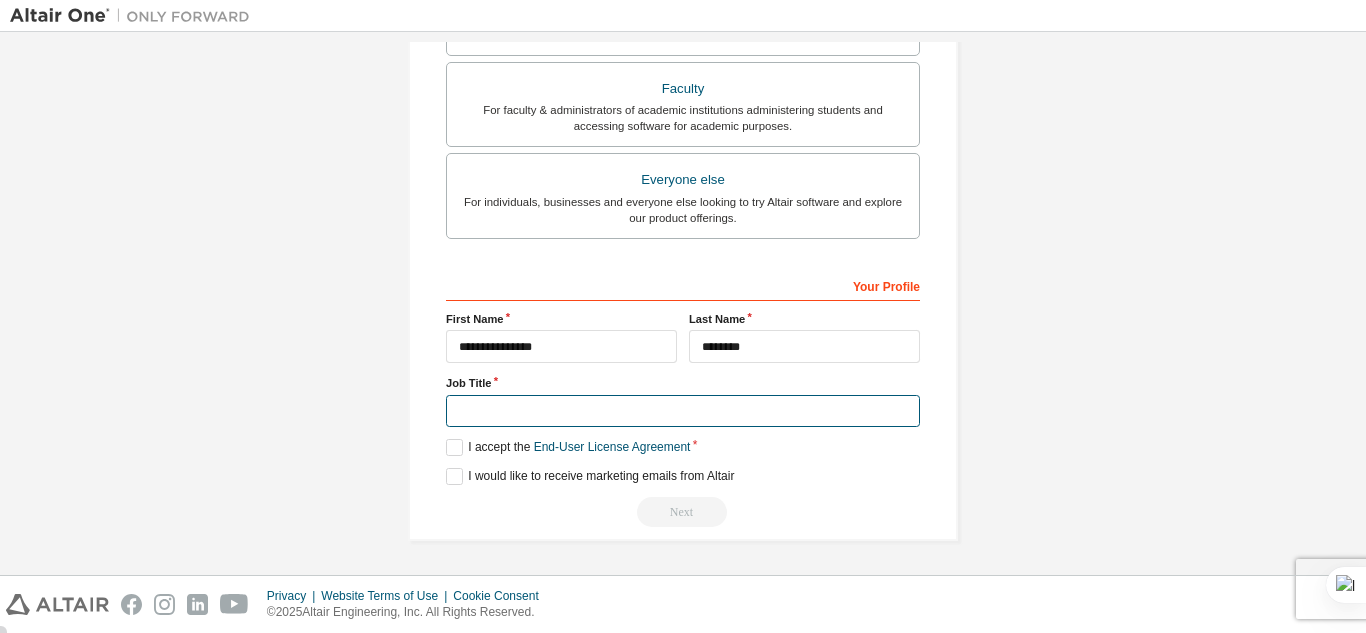 click at bounding box center (683, 411) 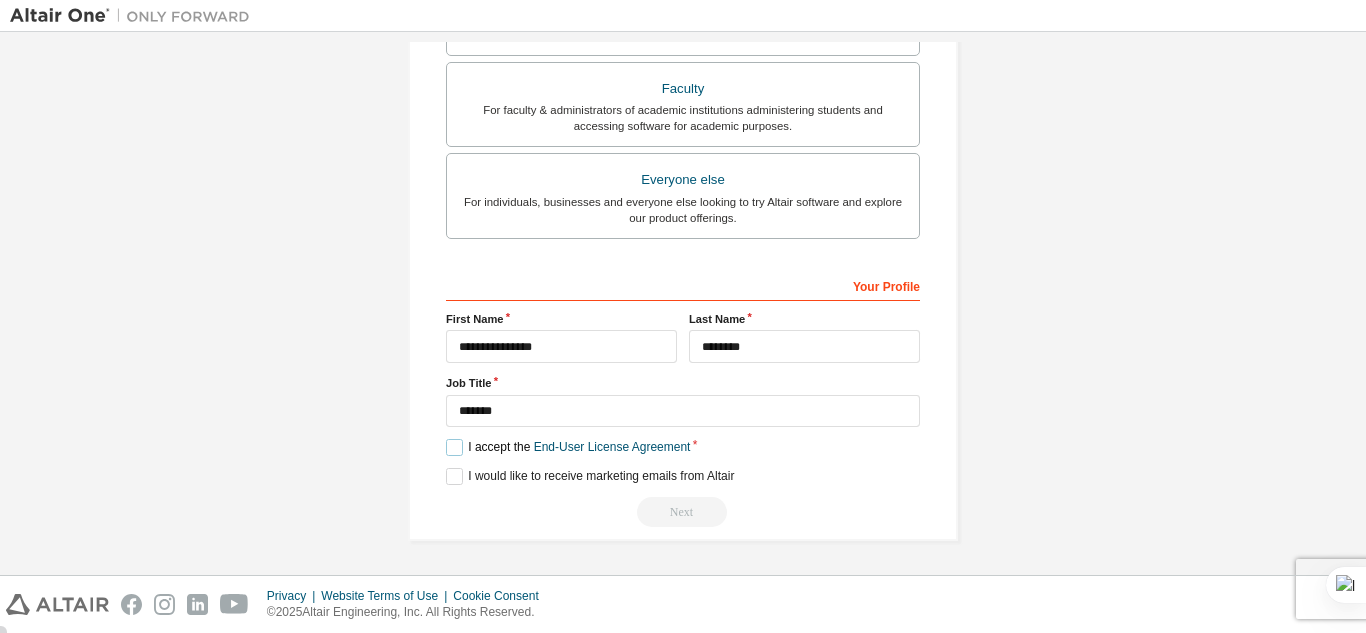 click on "I accept the    End-User License Agreement" at bounding box center (568, 447) 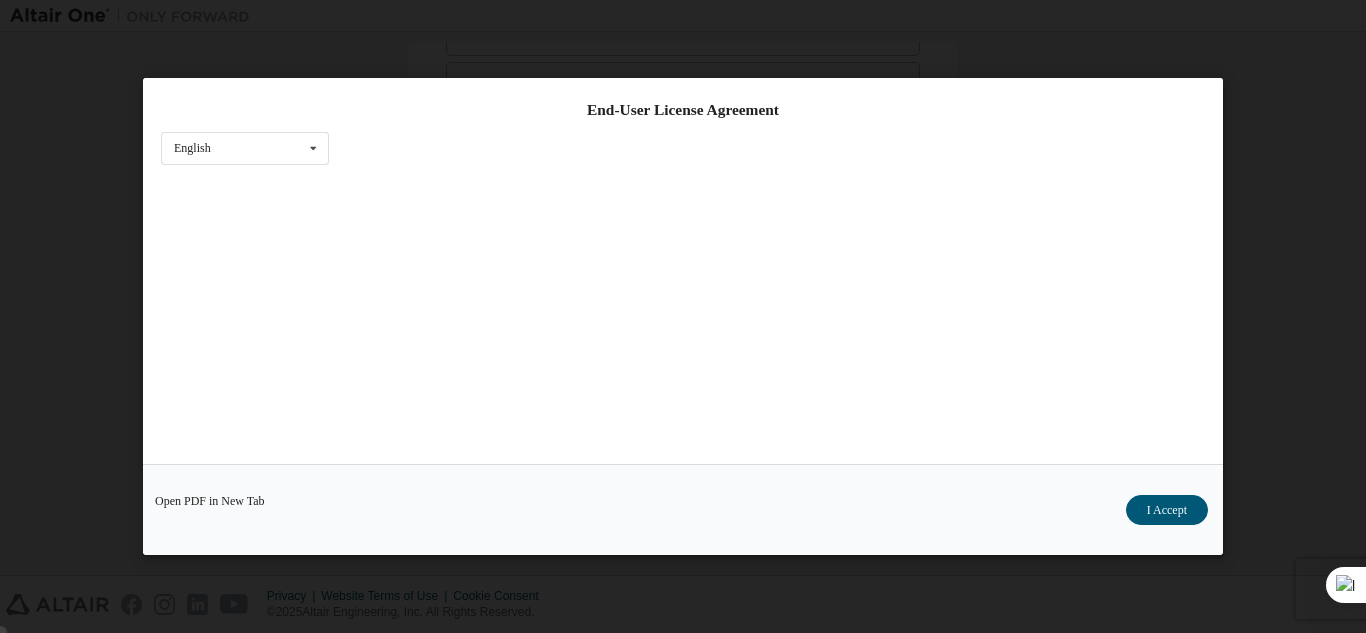 scroll, scrollTop: 66, scrollLeft: 0, axis: vertical 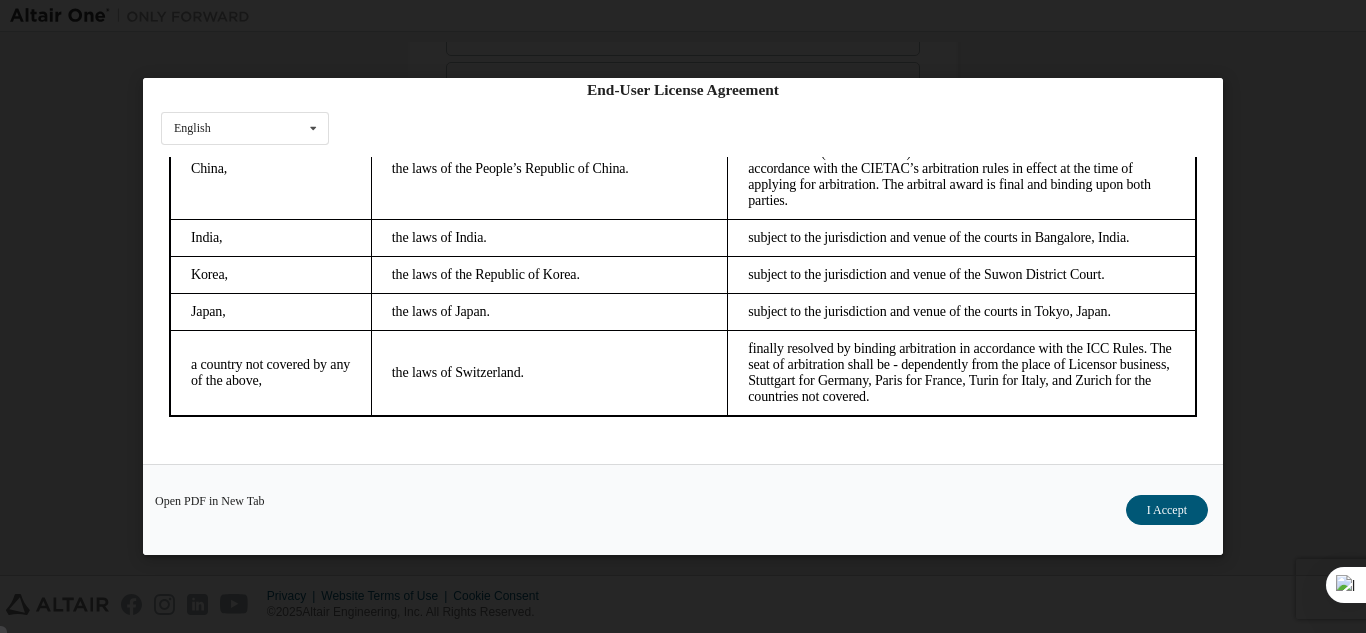 drag, startPoint x: 1191, startPoint y: 225, endPoint x: 1357, endPoint y: 598, distance: 408.27075 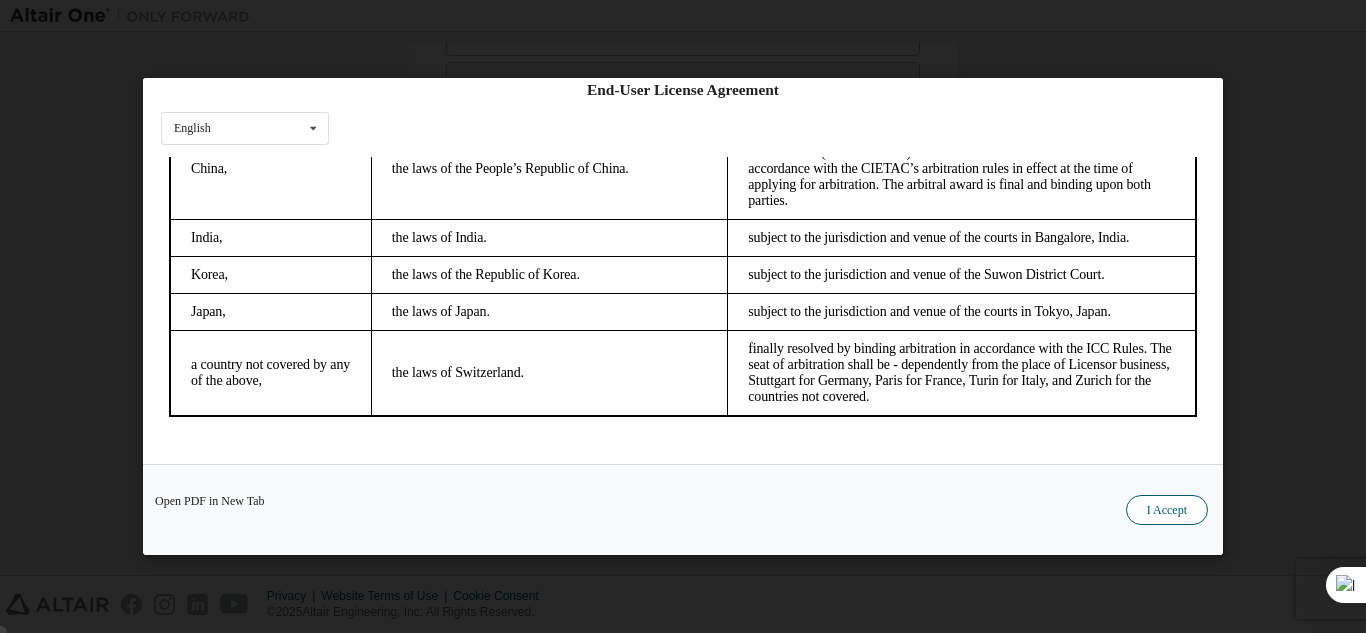 click on "I Accept" at bounding box center [1167, 510] 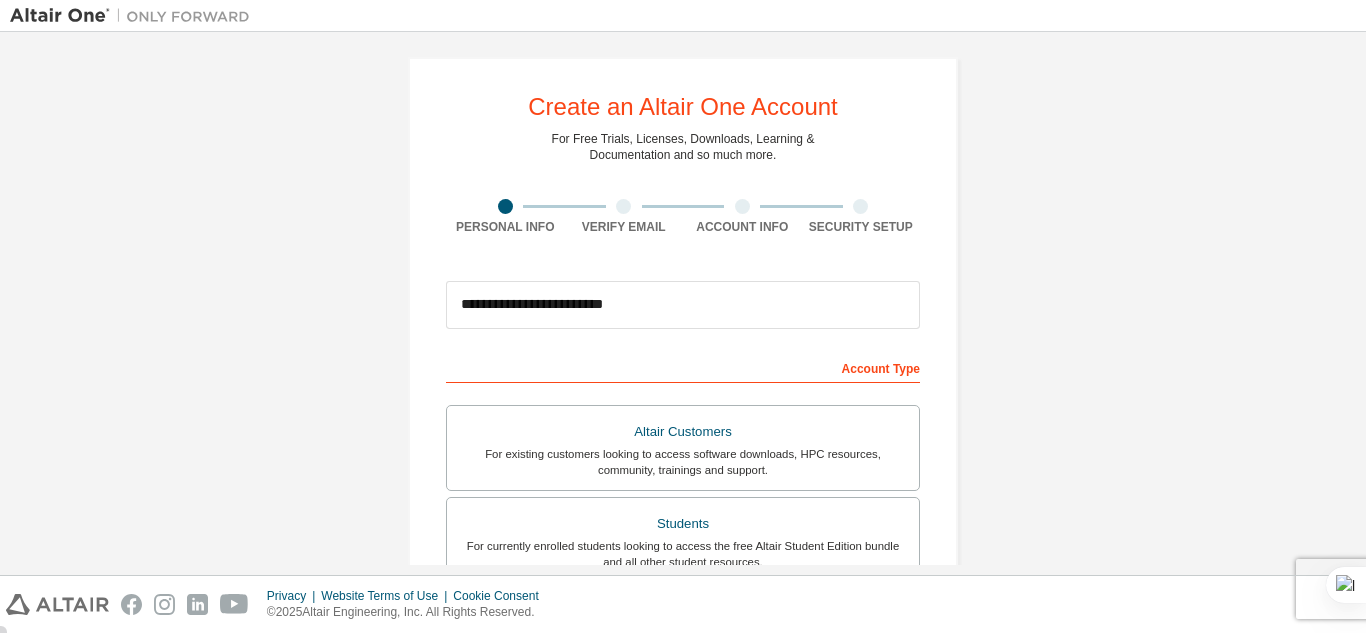 scroll, scrollTop: 0, scrollLeft: 0, axis: both 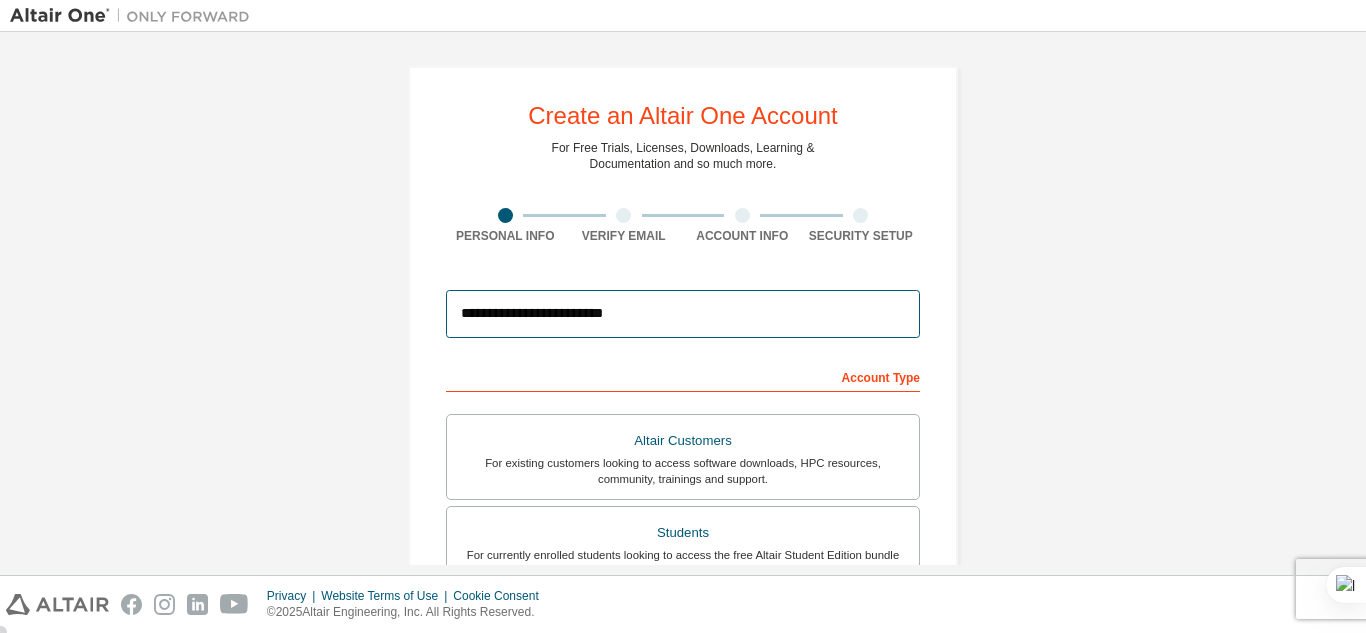 drag, startPoint x: 661, startPoint y: 323, endPoint x: 379, endPoint y: 295, distance: 283.38666 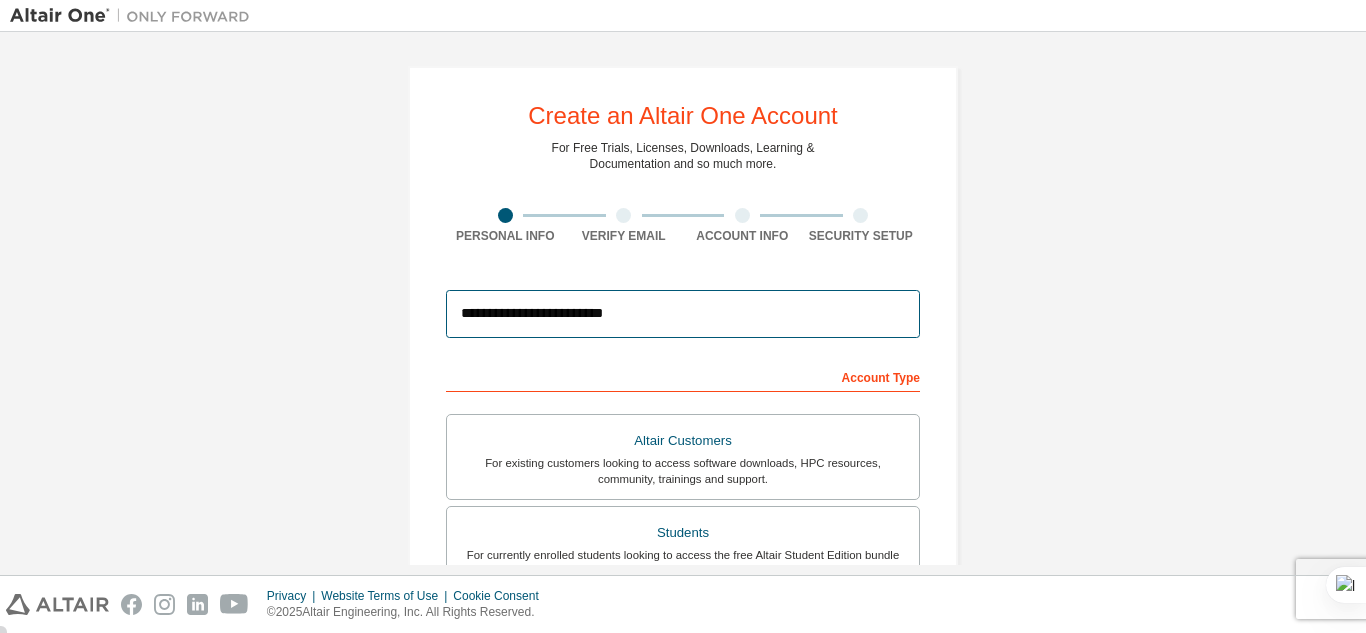 type 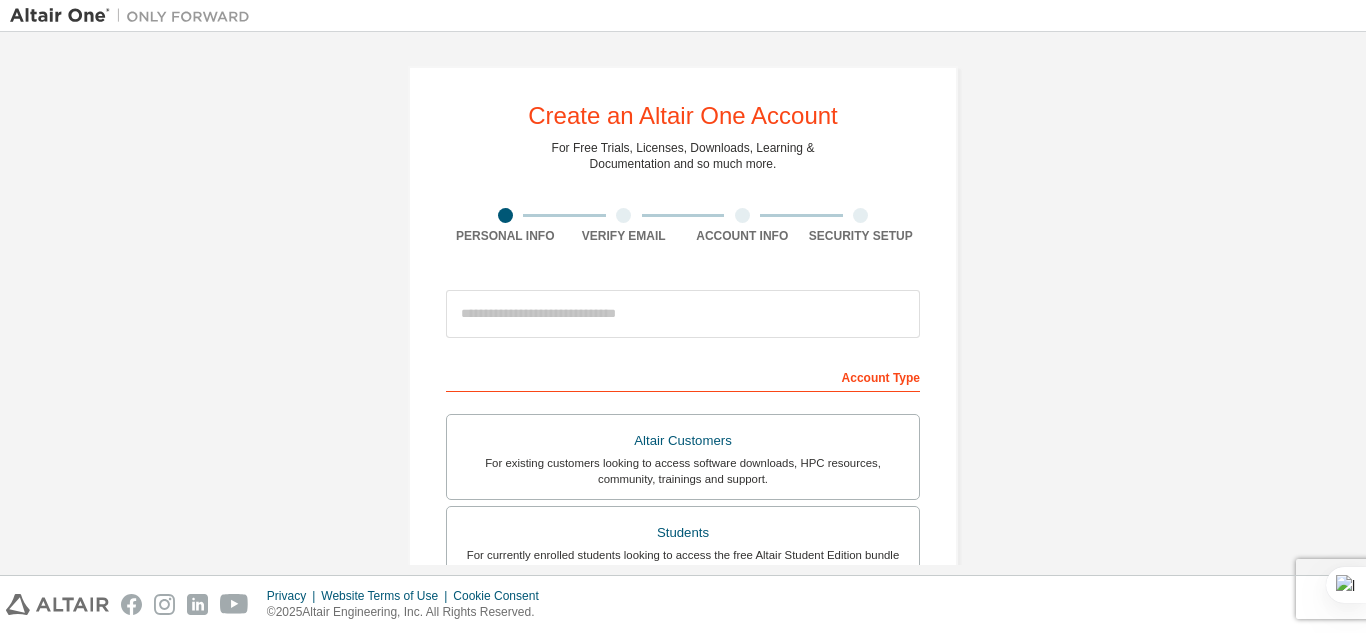 scroll, scrollTop: 0, scrollLeft: 0, axis: both 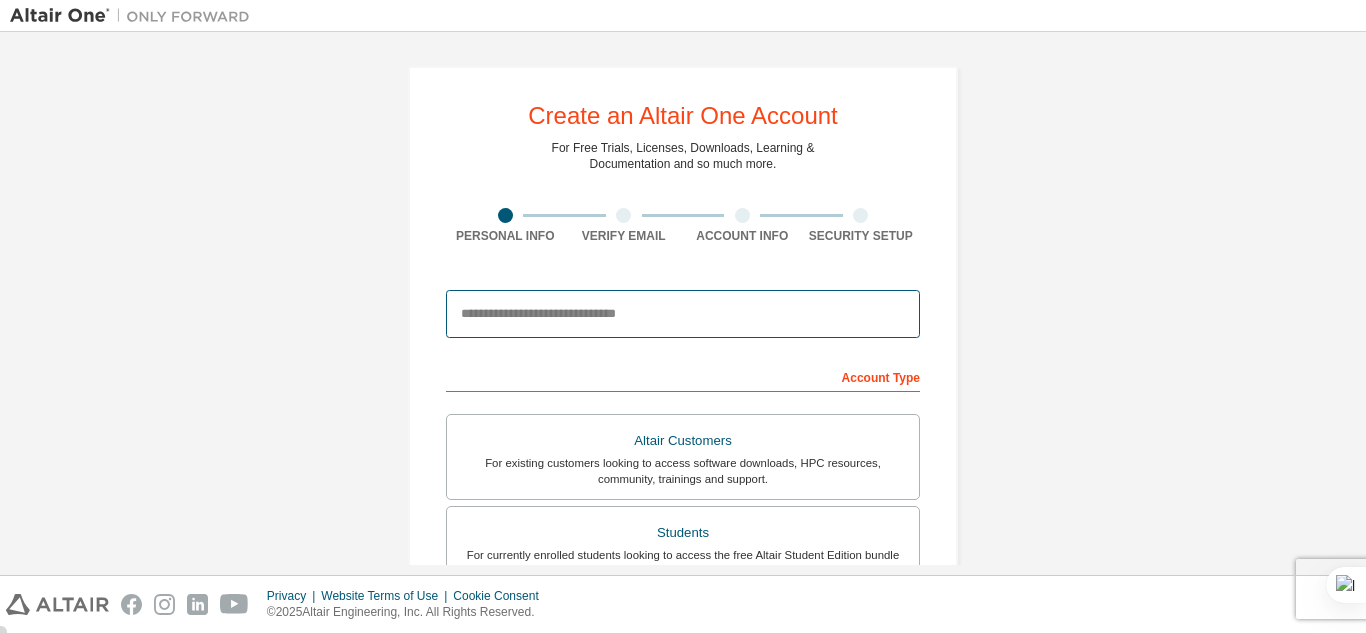 click at bounding box center [683, 314] 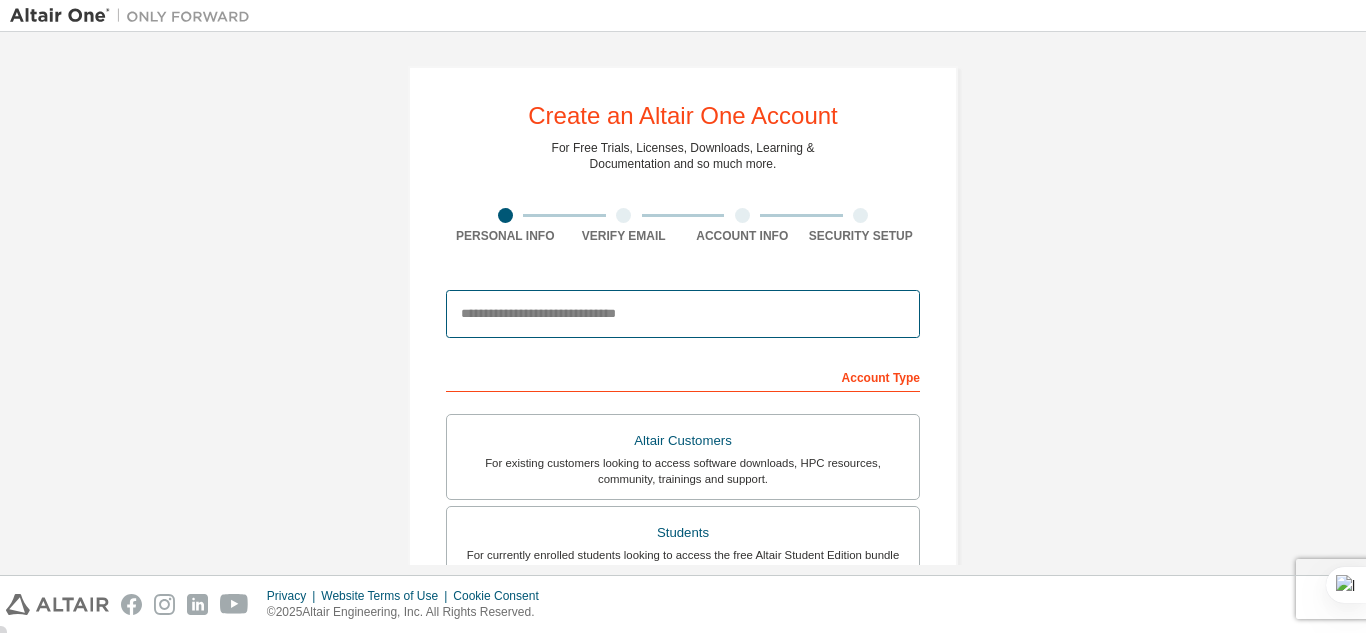 paste on "**********" 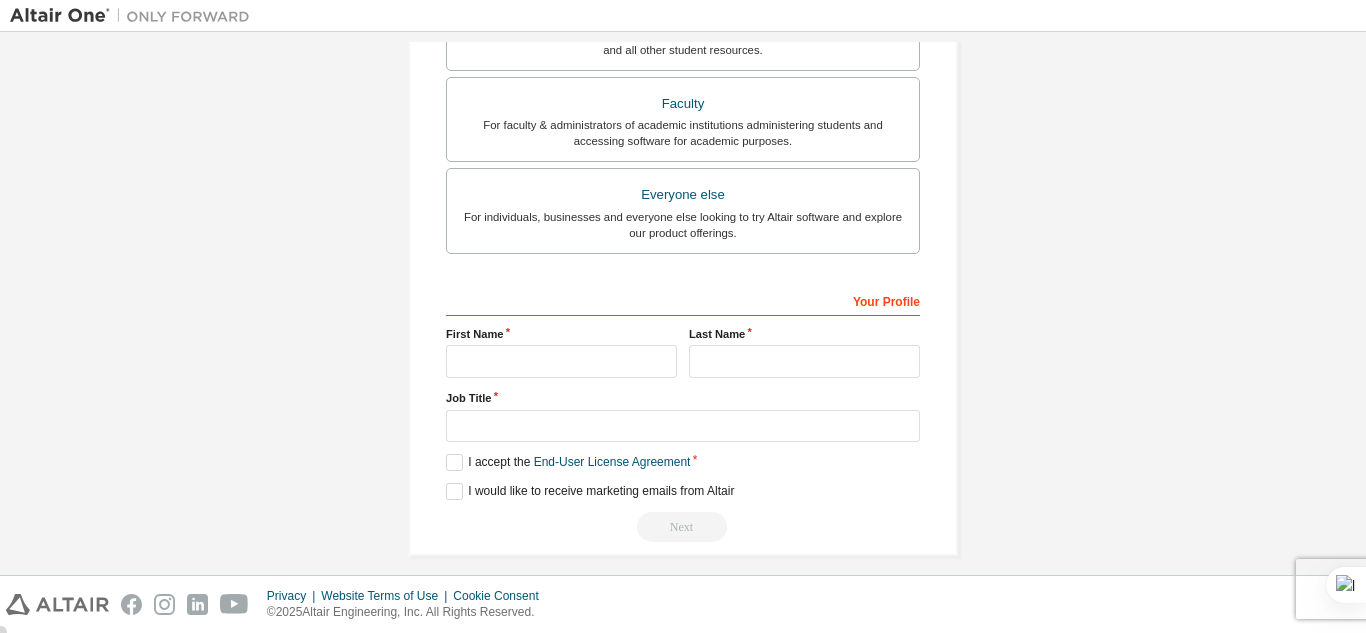 scroll, scrollTop: 536, scrollLeft: 0, axis: vertical 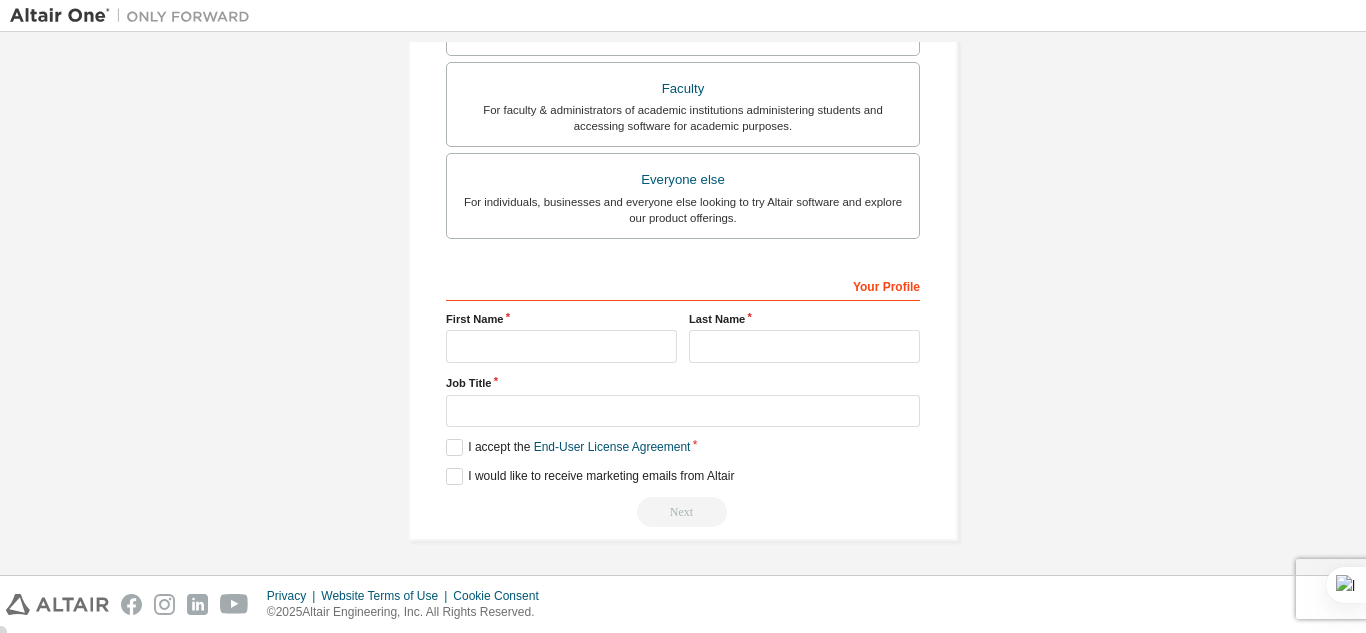 type on "**********" 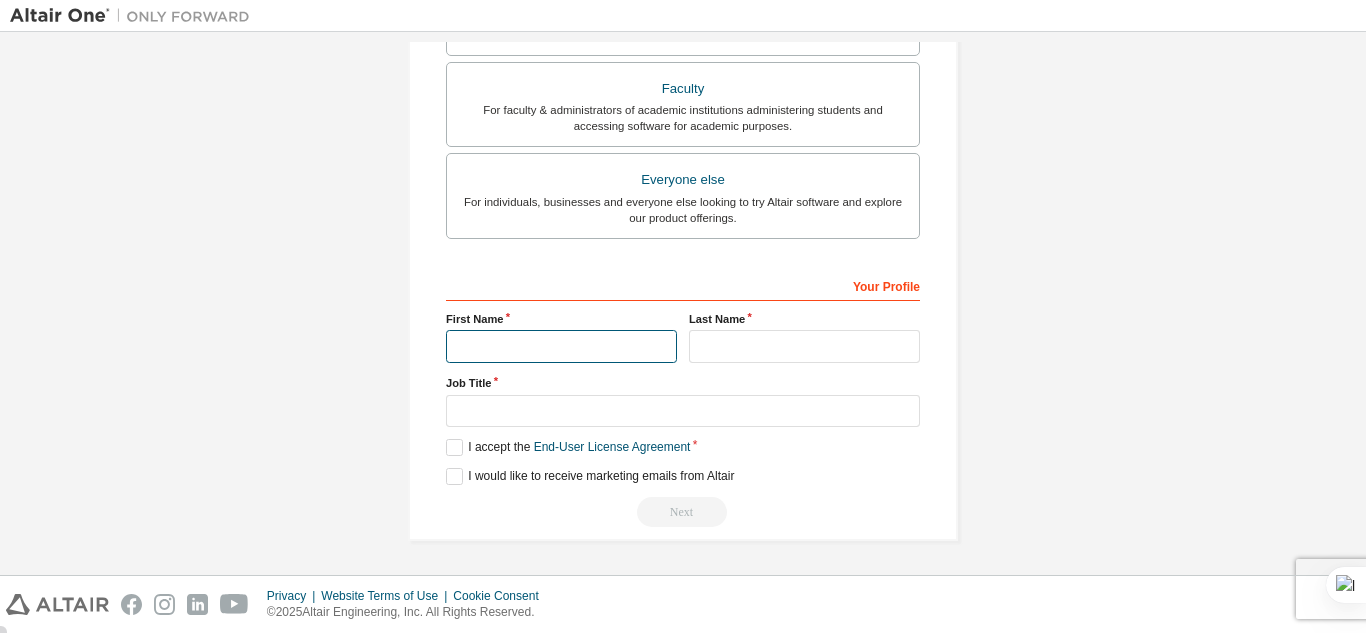 click at bounding box center (561, 346) 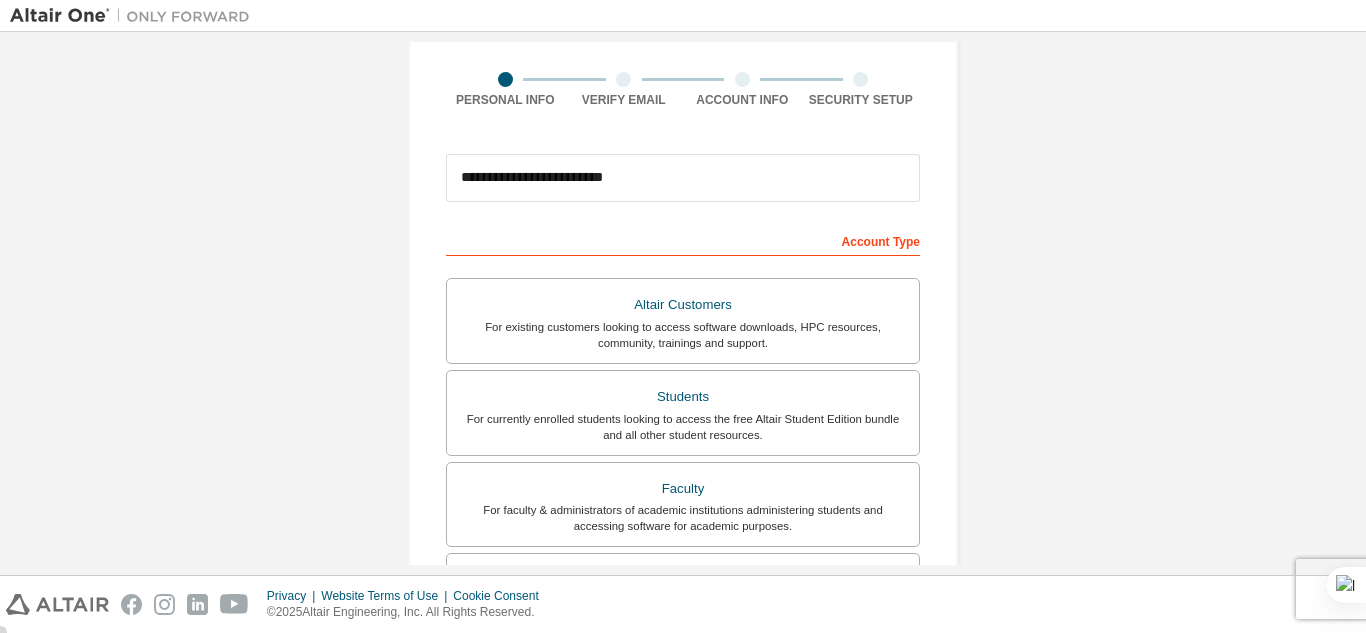 scroll, scrollTop: 0, scrollLeft: 0, axis: both 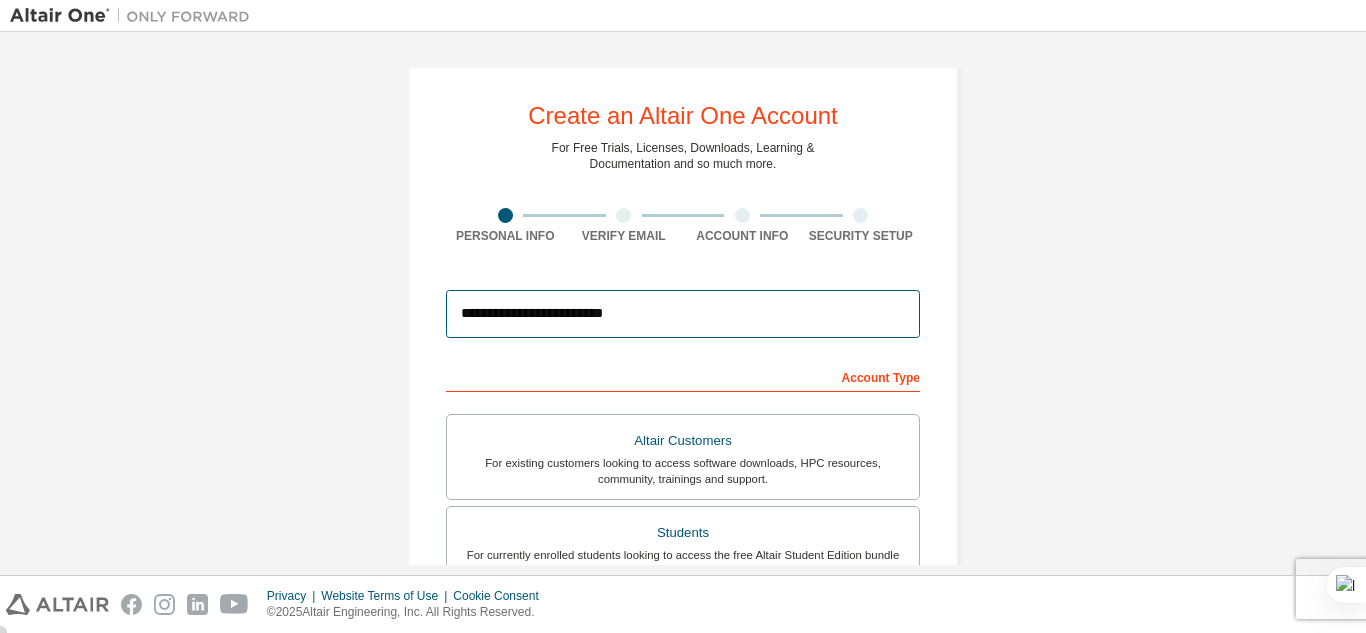click on "**********" at bounding box center [683, 314] 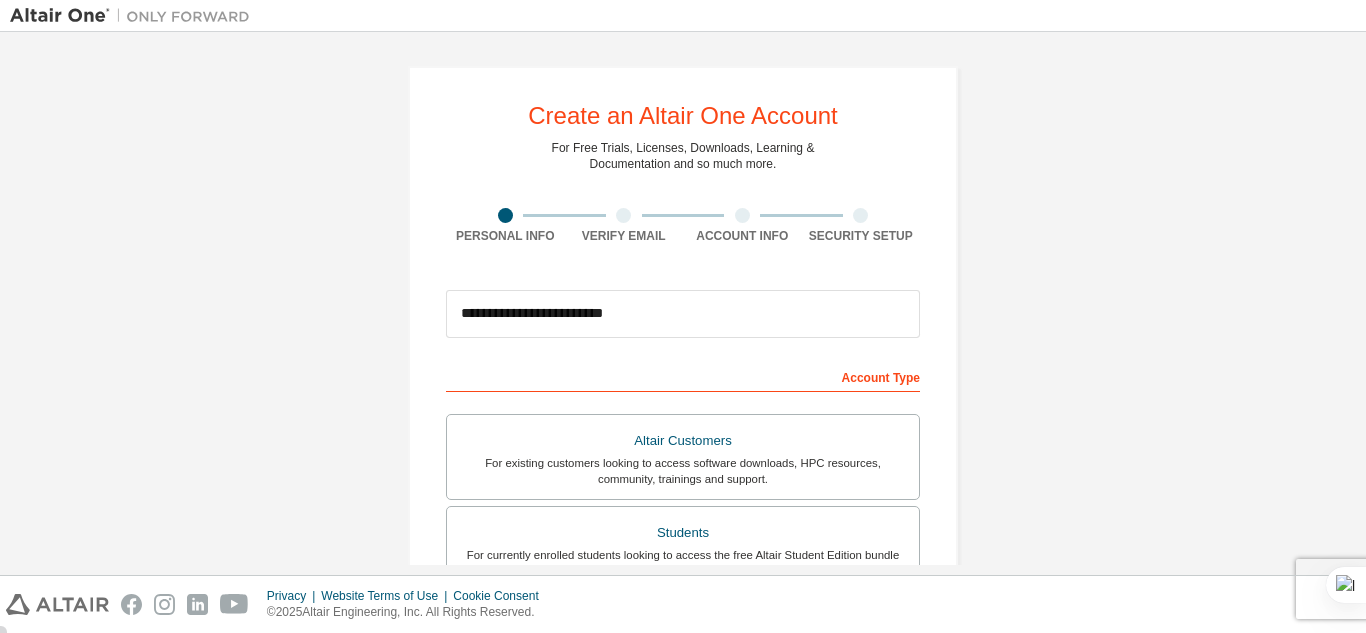 click on "Account Type" at bounding box center [683, 376] 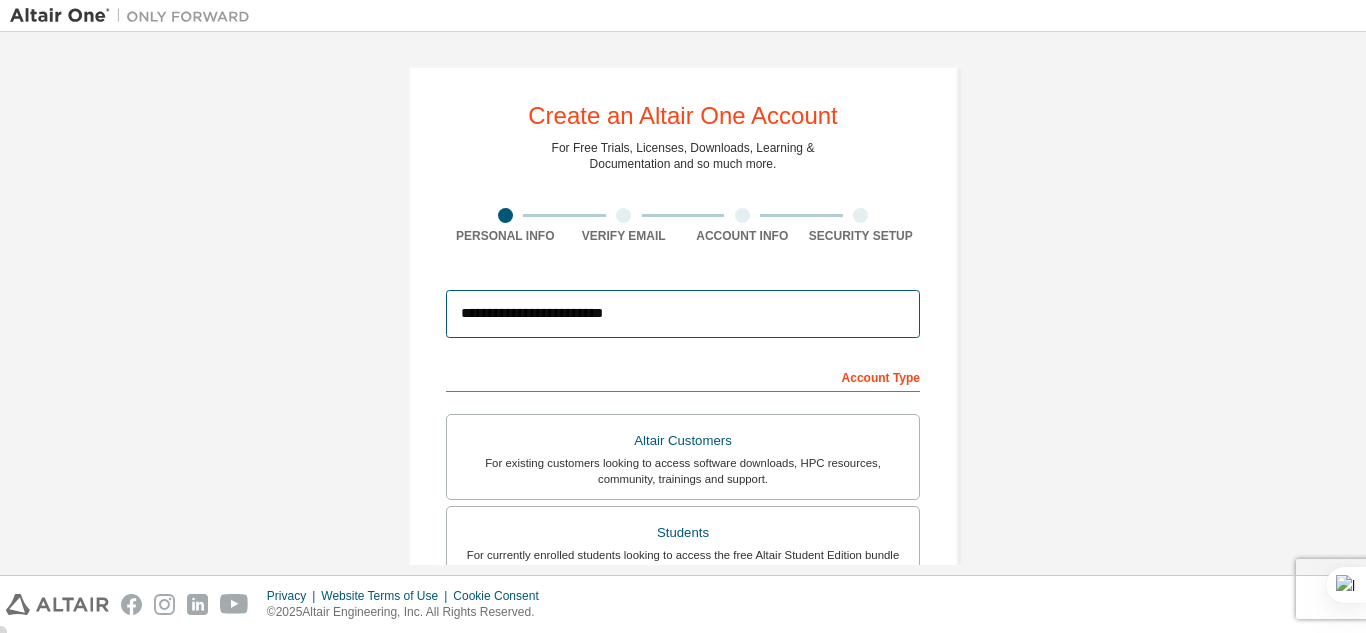 click on "**********" at bounding box center [683, 314] 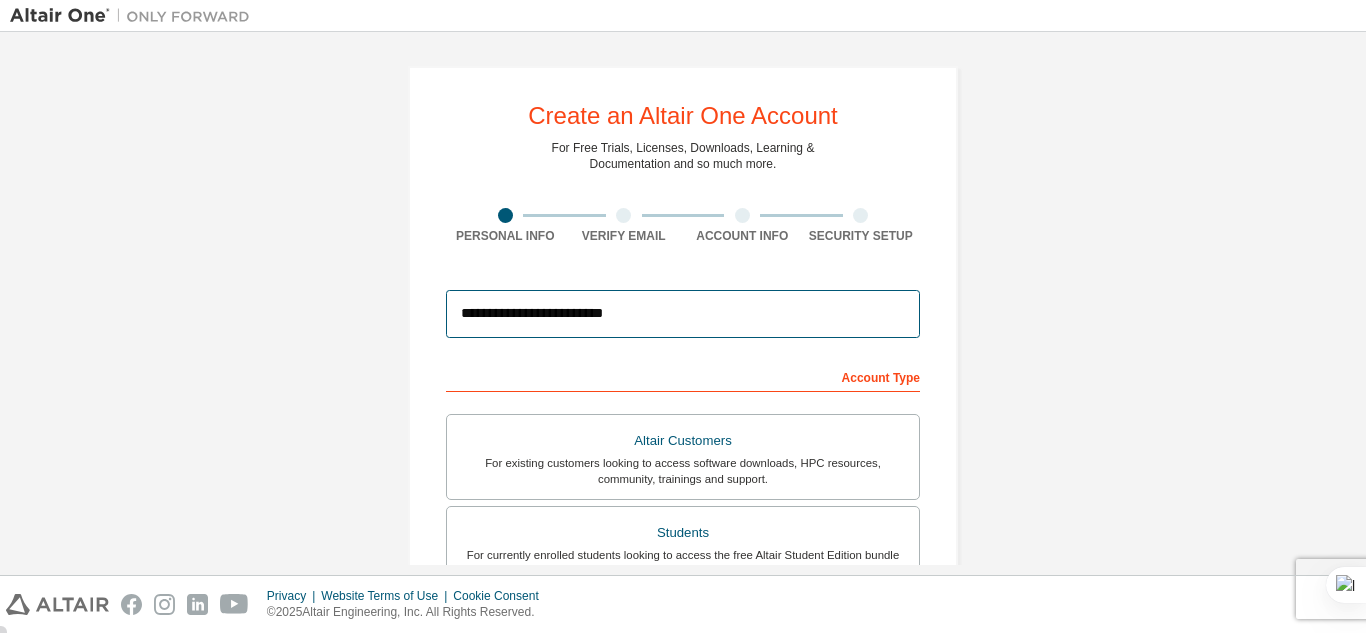 scroll, scrollTop: 100, scrollLeft: 0, axis: vertical 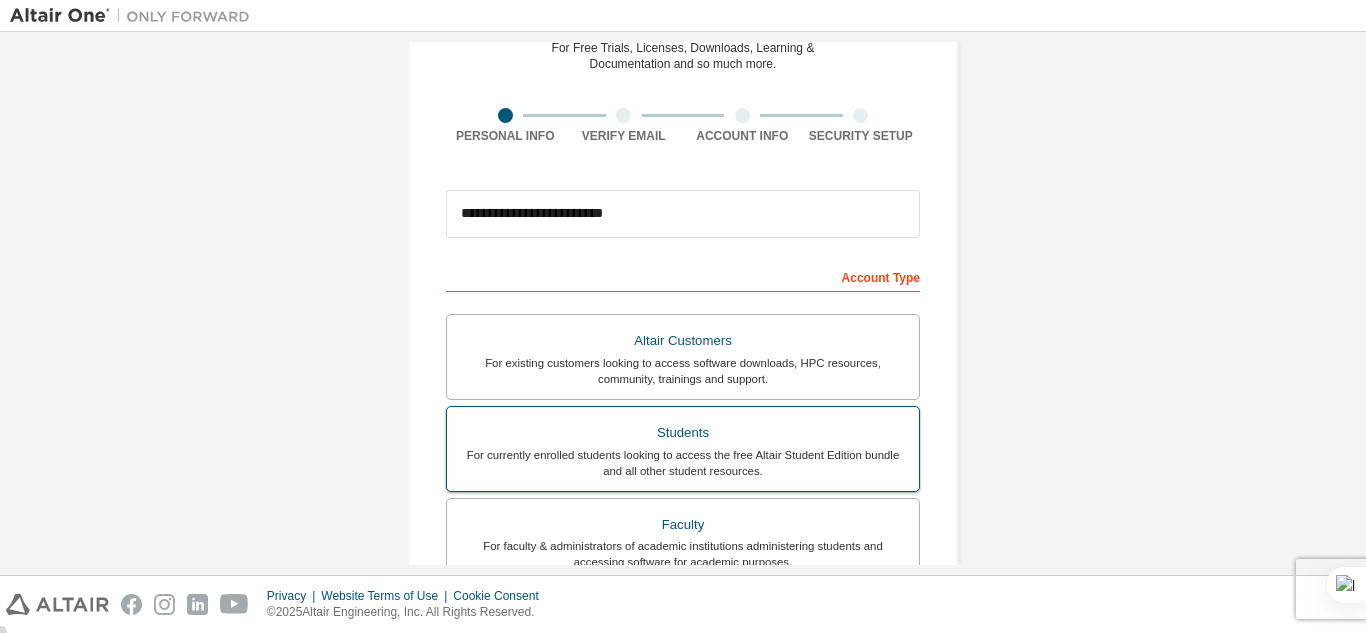 click on "For currently enrolled students looking to access the free Altair Student Edition bundle and all other student resources." at bounding box center (683, 463) 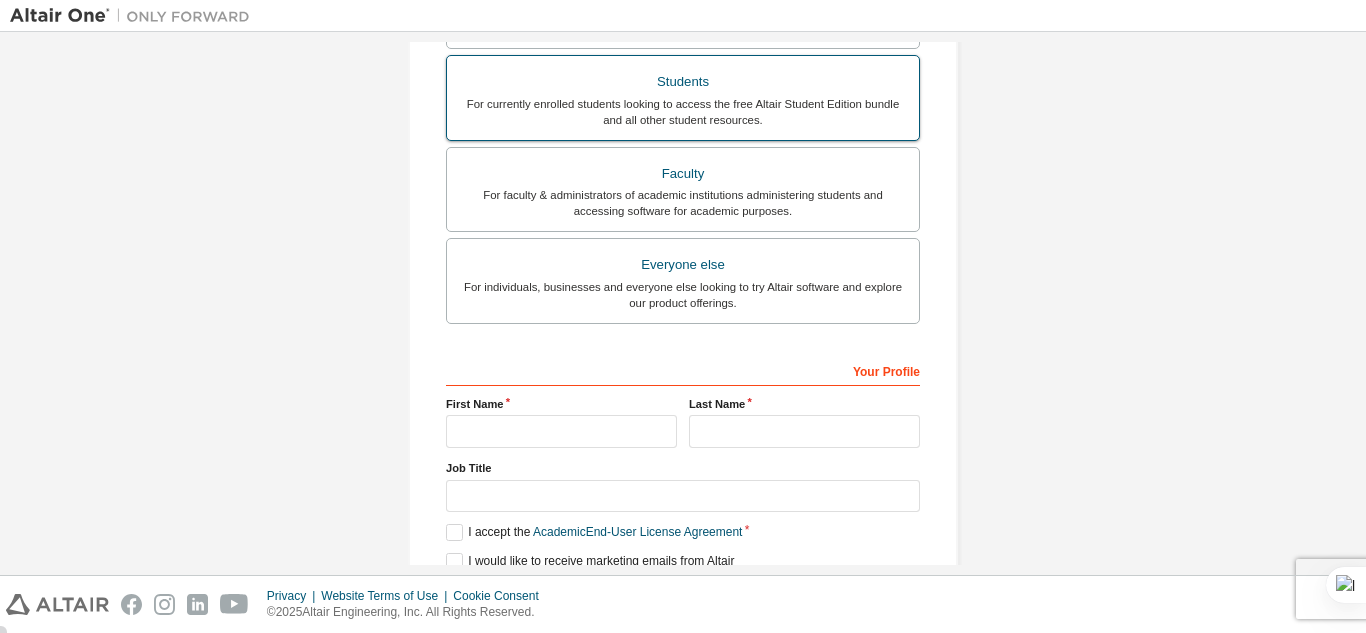 scroll, scrollTop: 500, scrollLeft: 0, axis: vertical 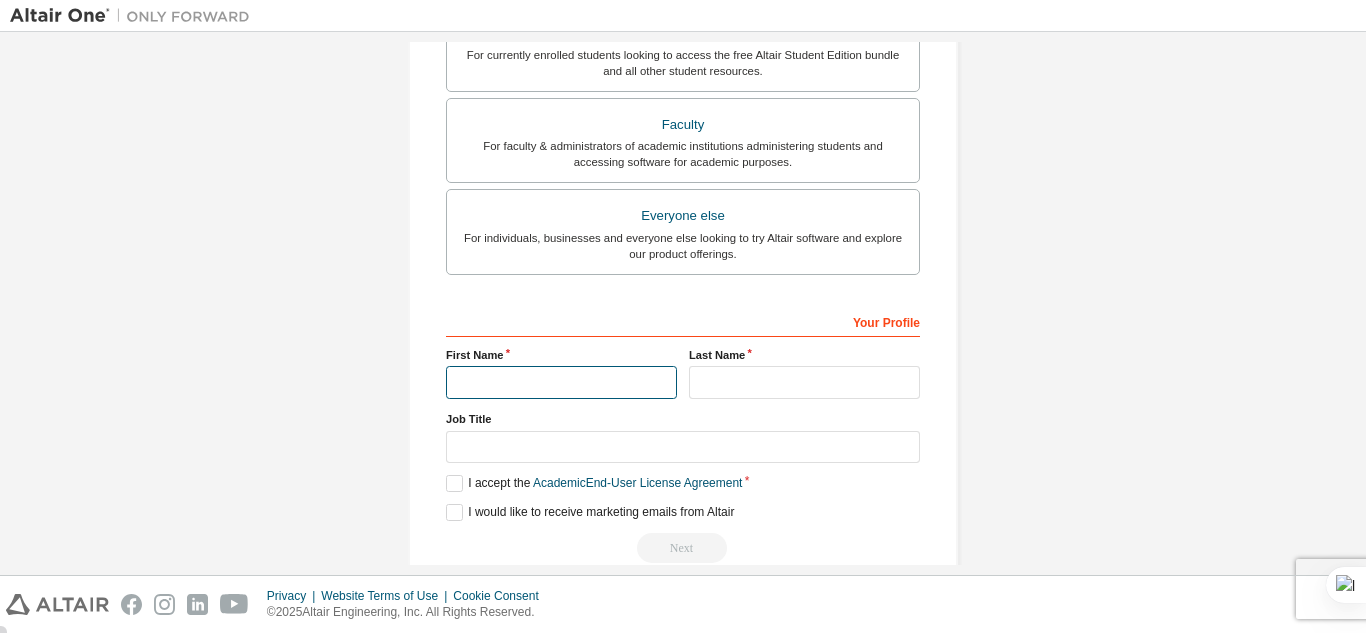 click at bounding box center [561, 382] 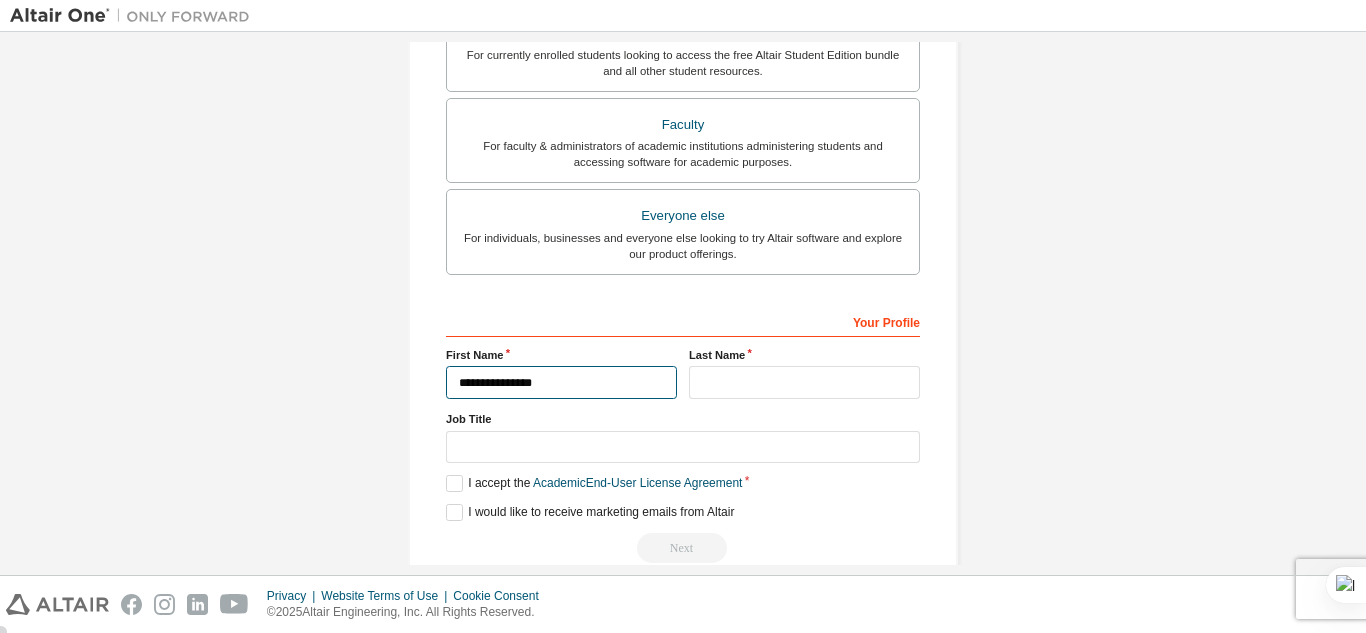 type on "**********" 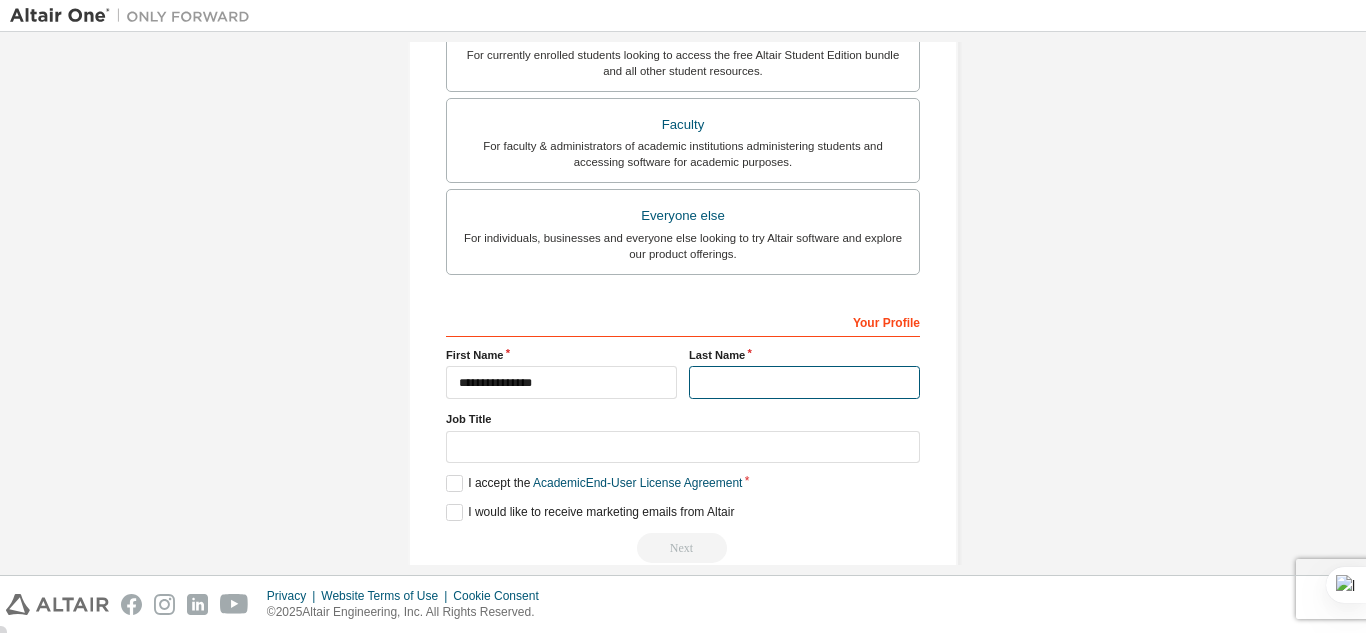 click at bounding box center [804, 382] 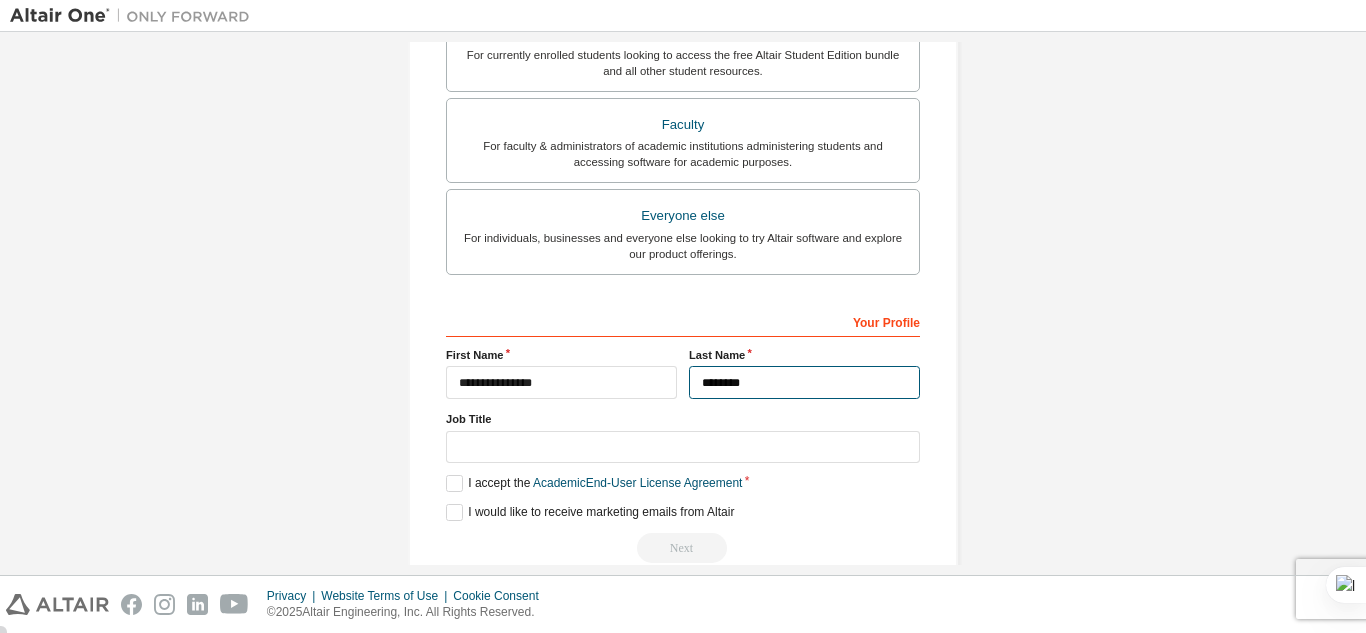 type on "********" 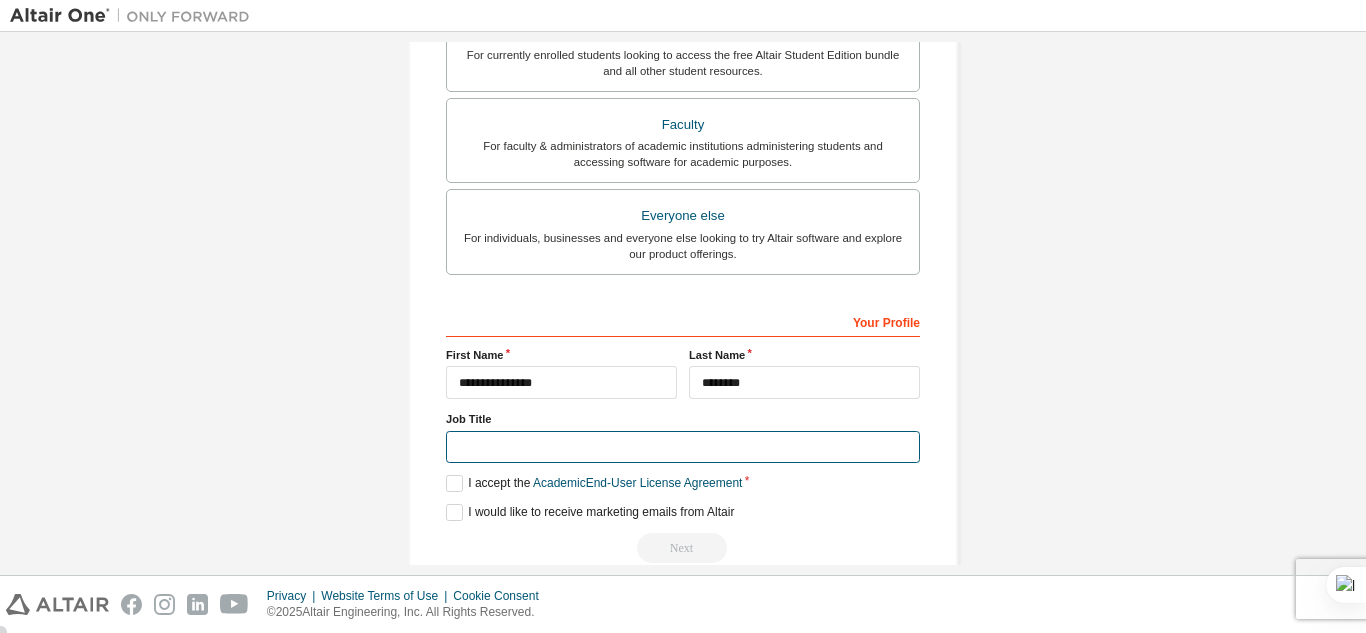 click at bounding box center [683, 447] 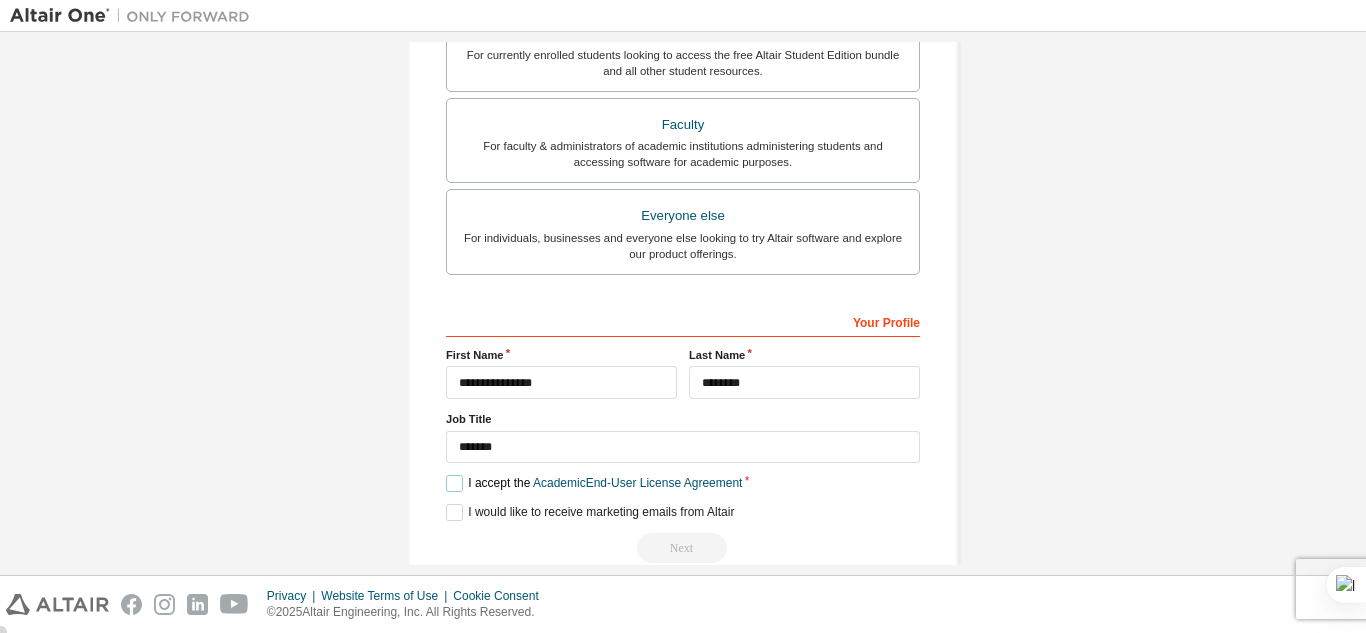 click on "I accept the   Academic   End-User License Agreement" at bounding box center (594, 483) 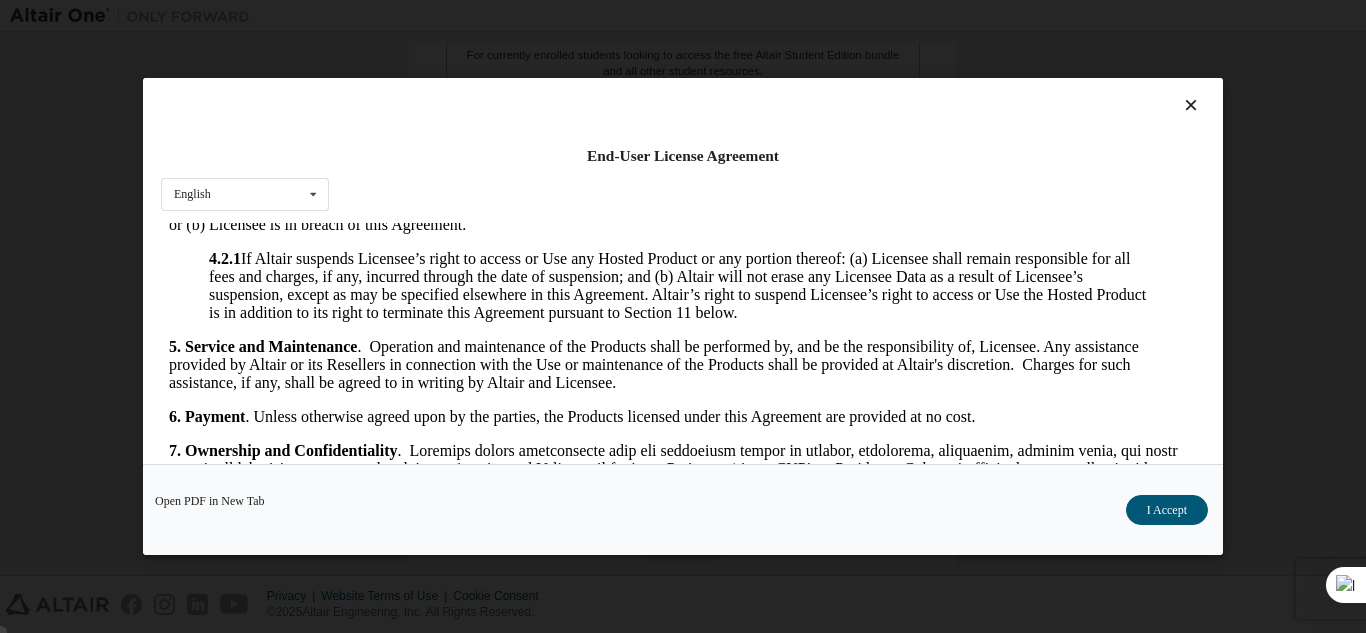 scroll, scrollTop: 1900, scrollLeft: 0, axis: vertical 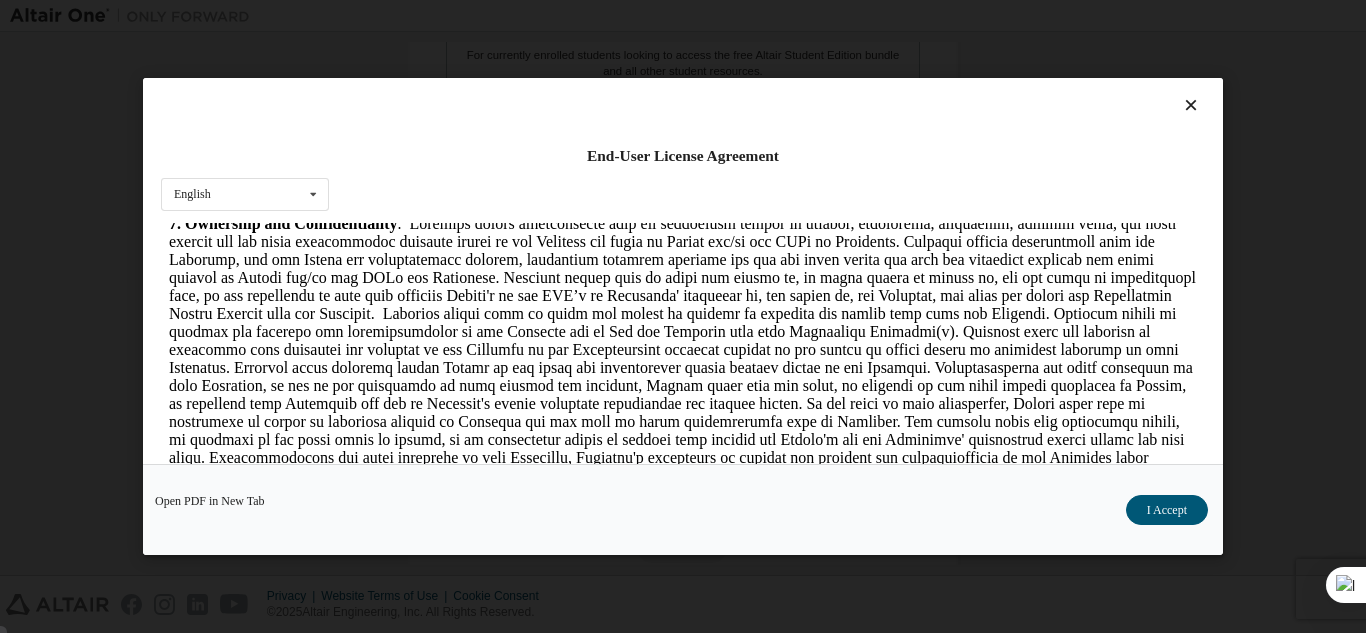 click on "I Accept" at bounding box center (1167, 510) 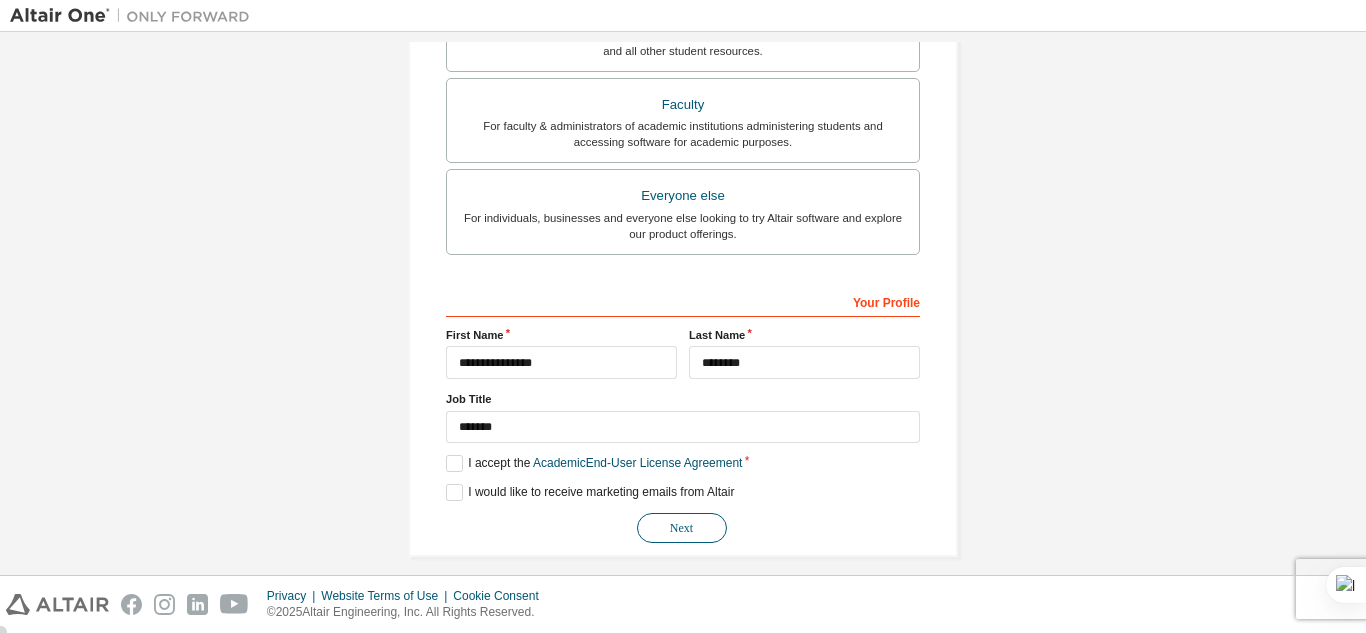scroll, scrollTop: 536, scrollLeft: 0, axis: vertical 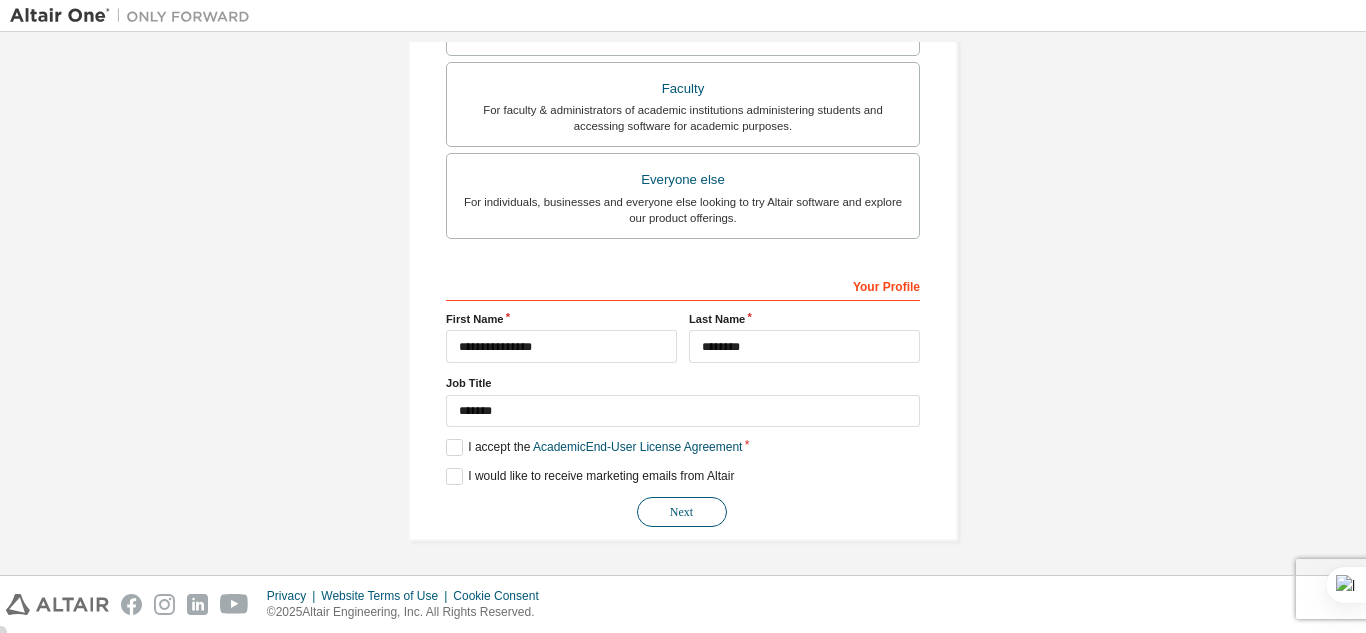 click on "Next" at bounding box center [682, 512] 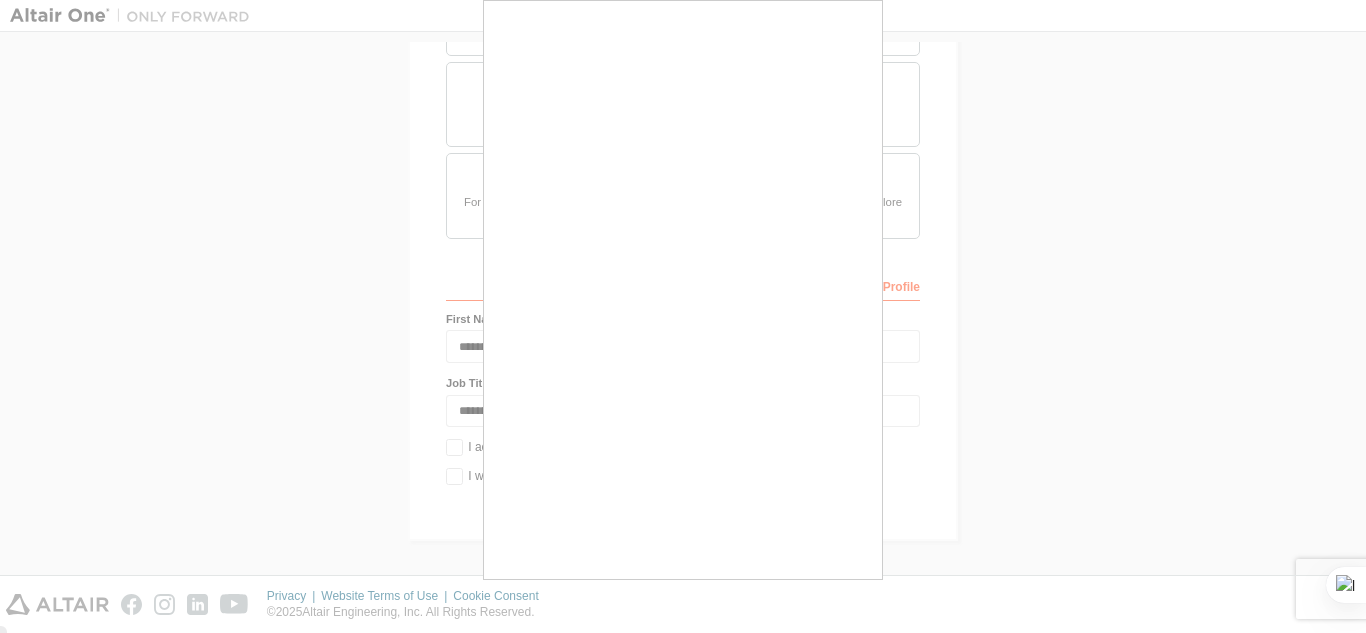 click at bounding box center [683, 316] 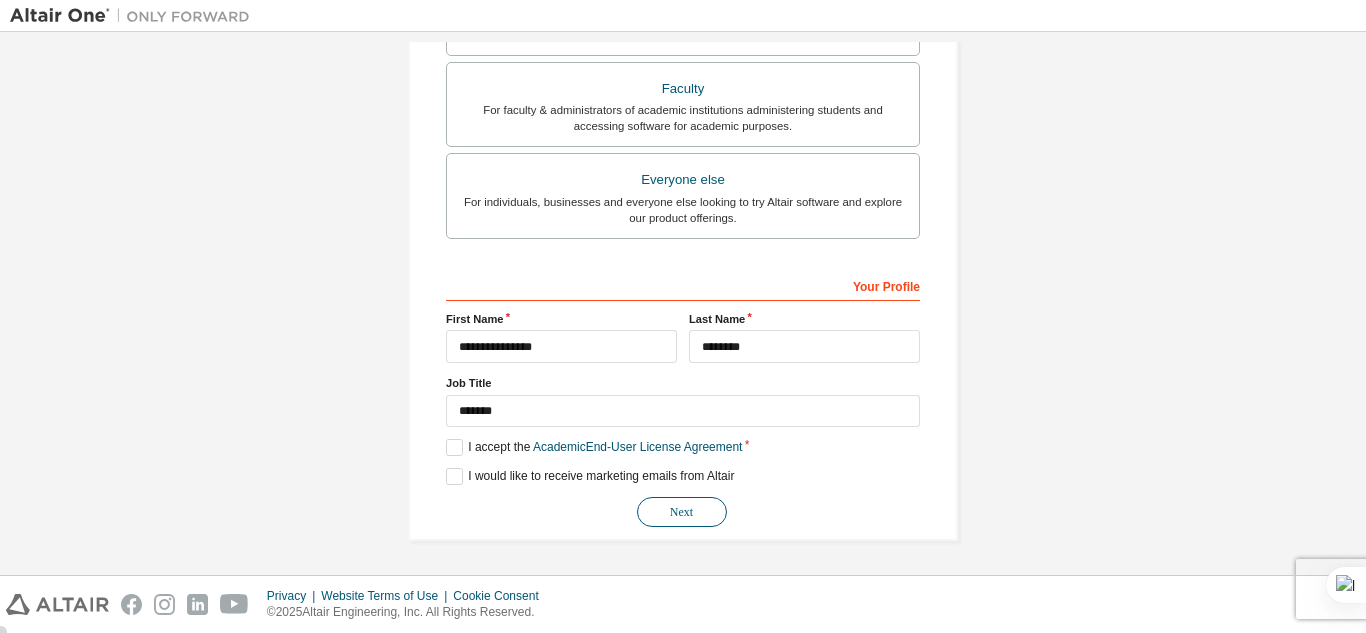 click on "Next" at bounding box center [682, 512] 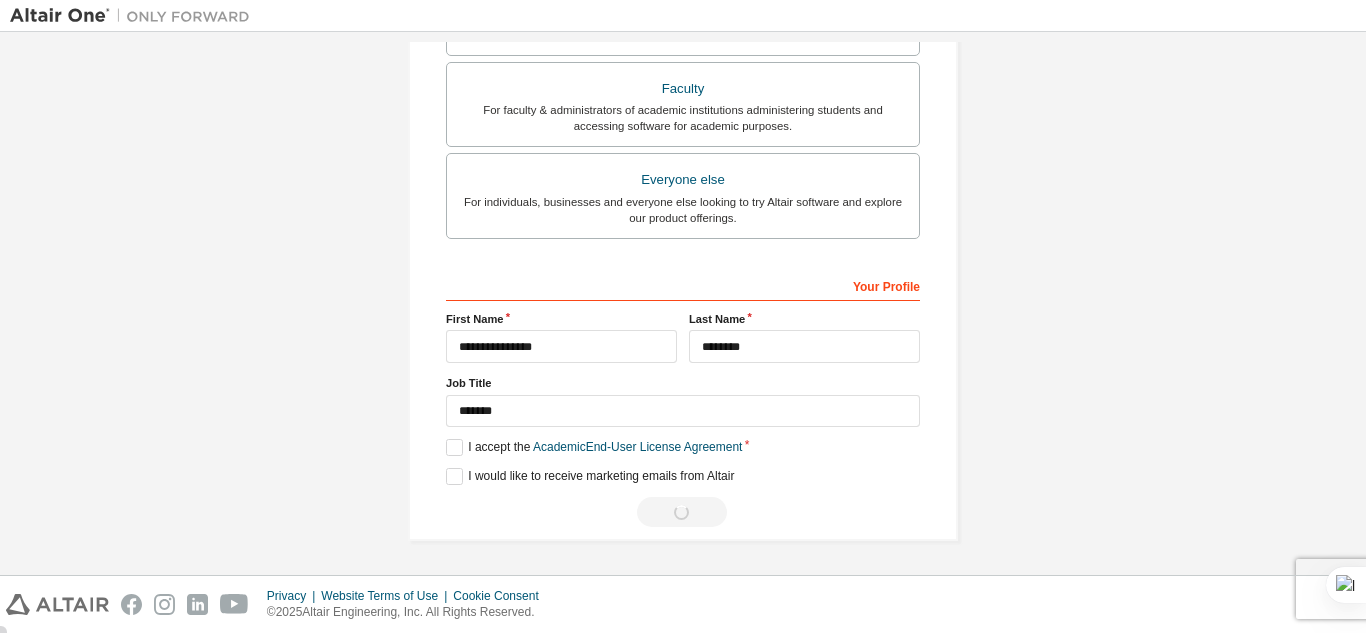 scroll, scrollTop: 0, scrollLeft: 0, axis: both 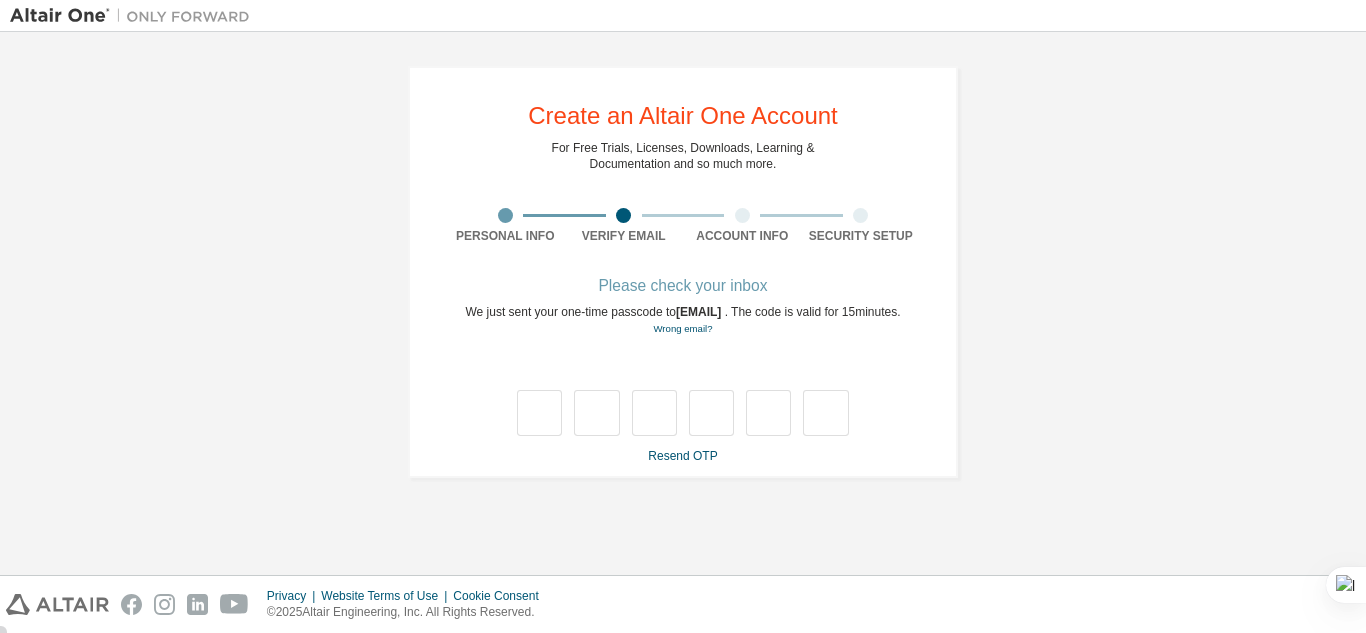 type on "*" 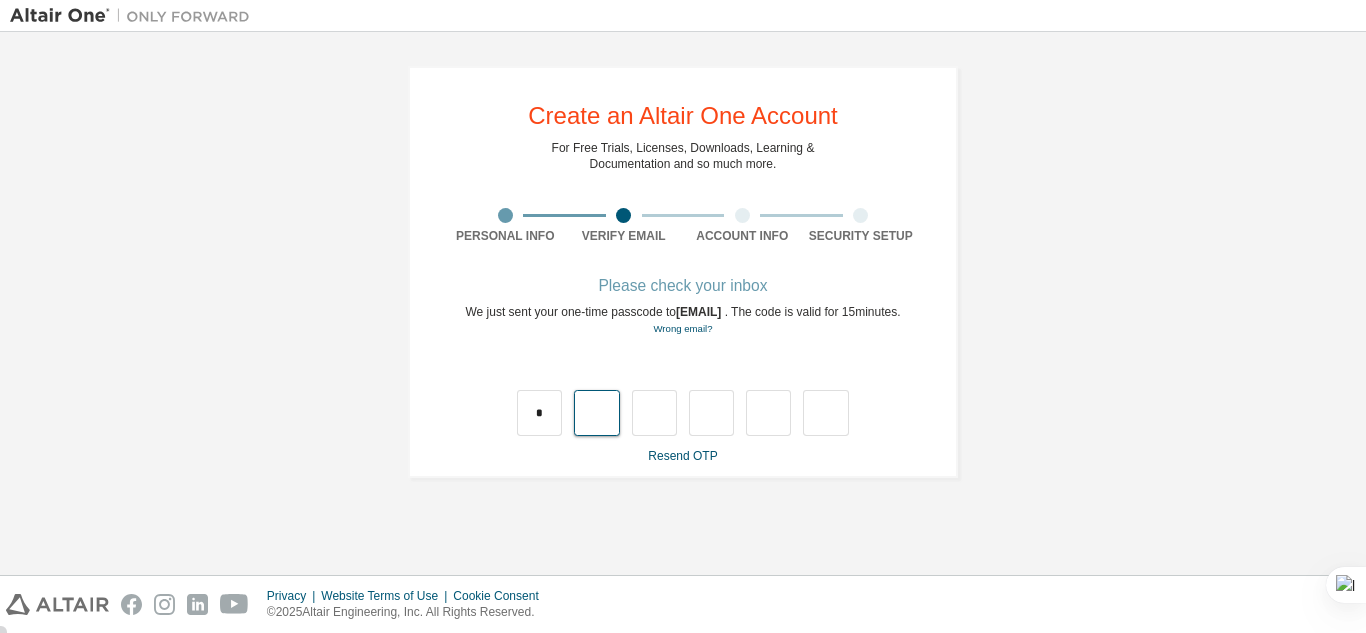 type on "*" 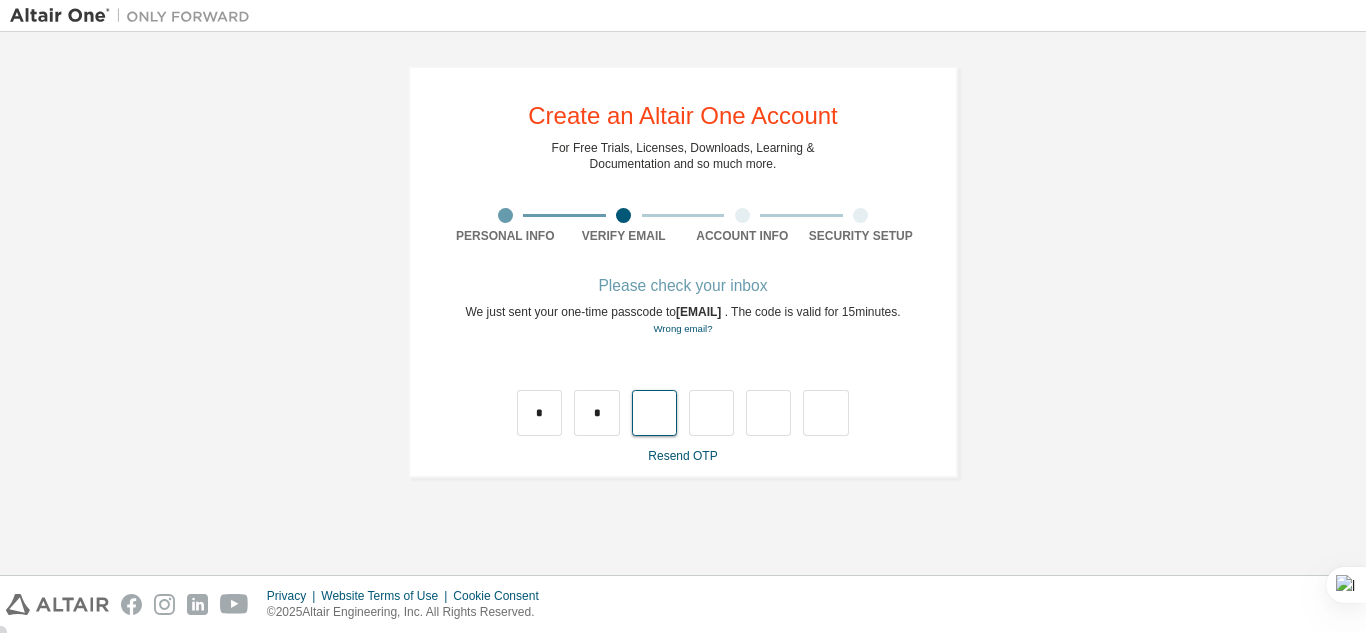 type on "*" 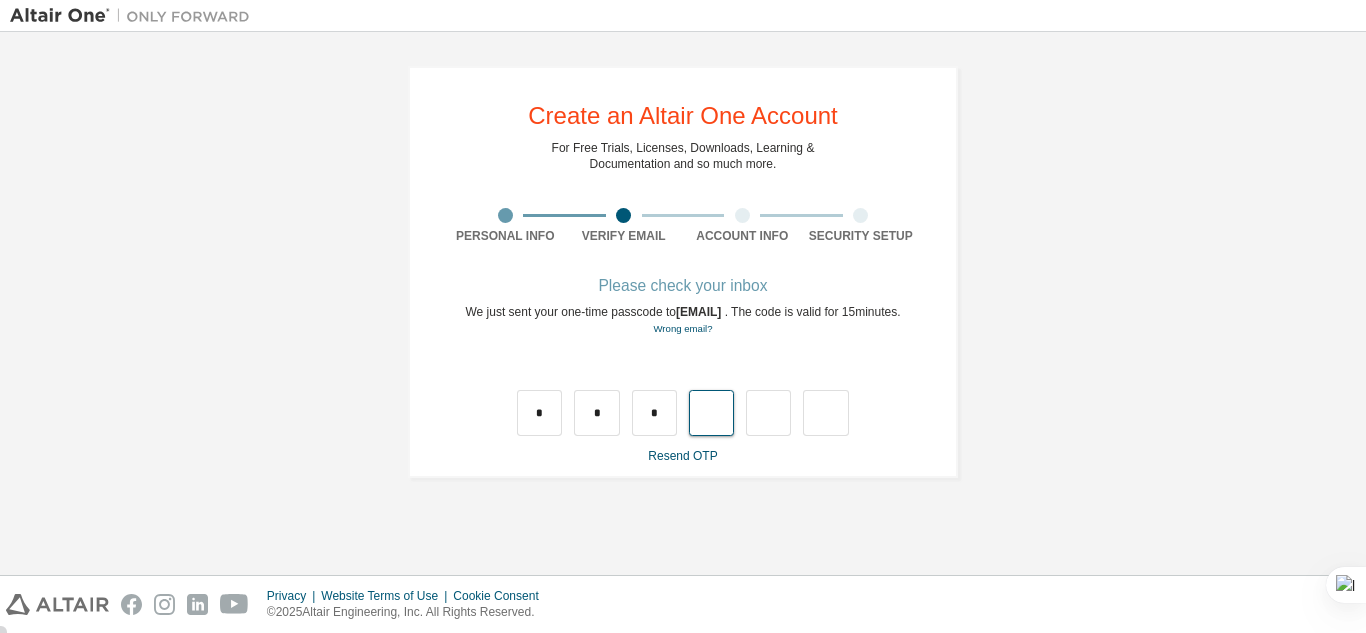 type on "*" 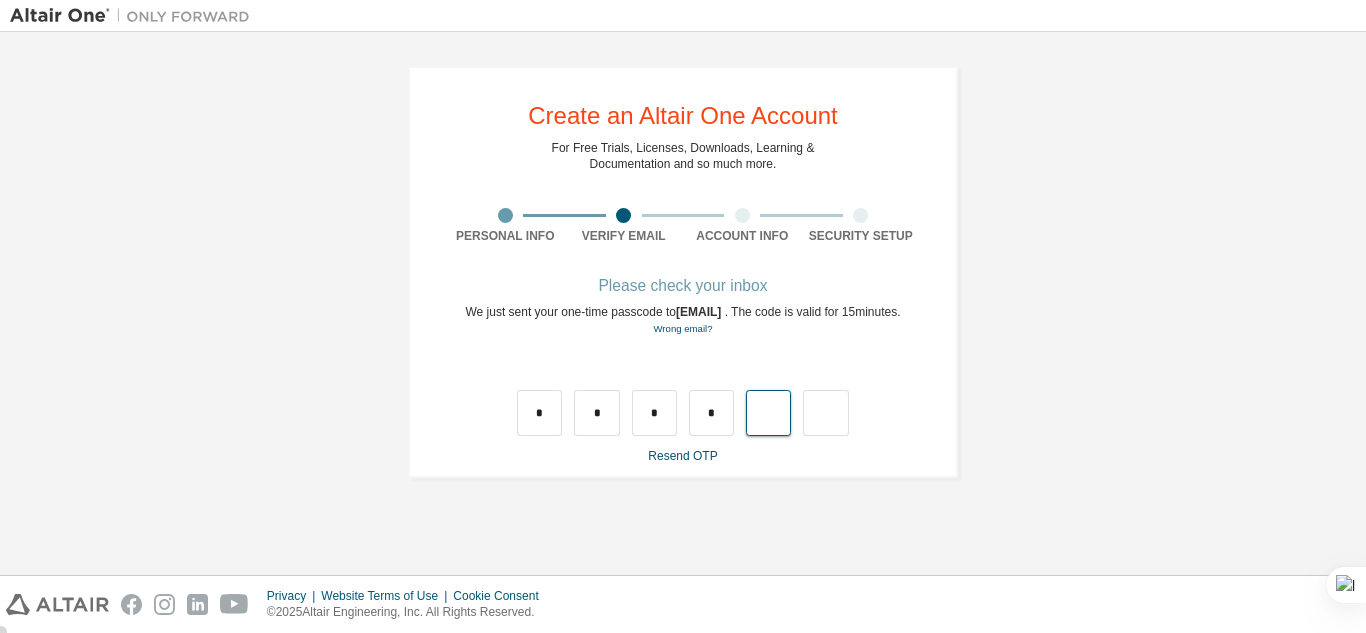 type on "*" 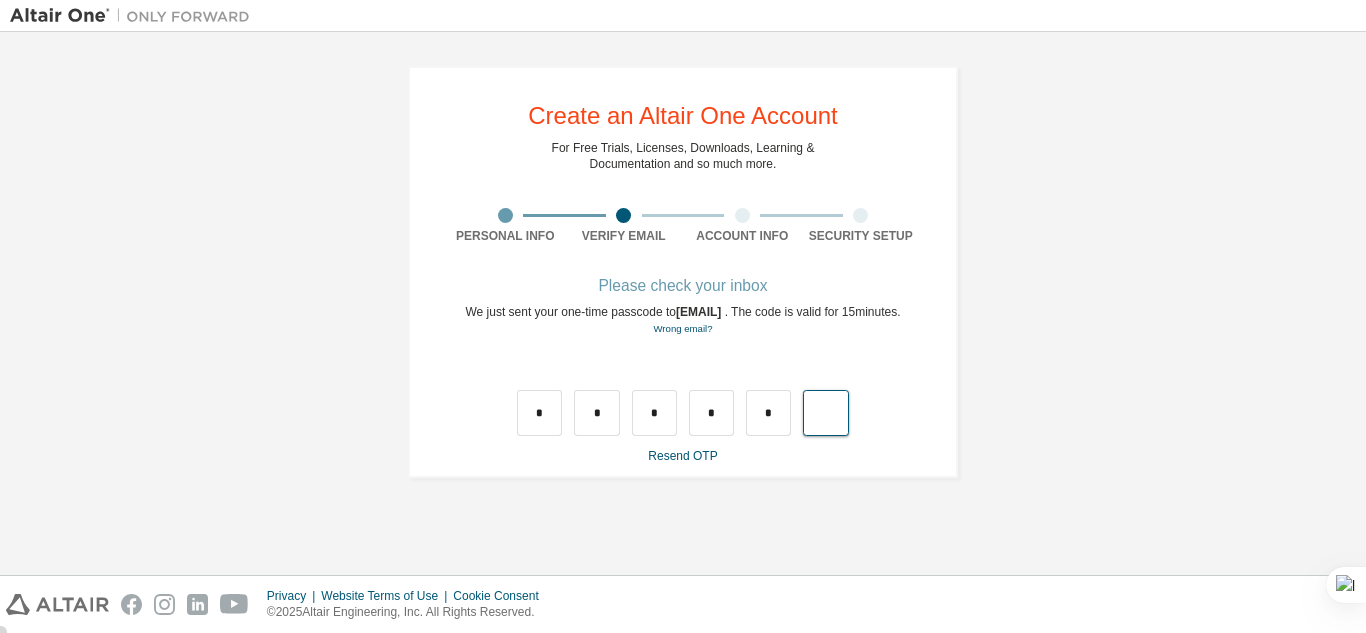 type on "*" 